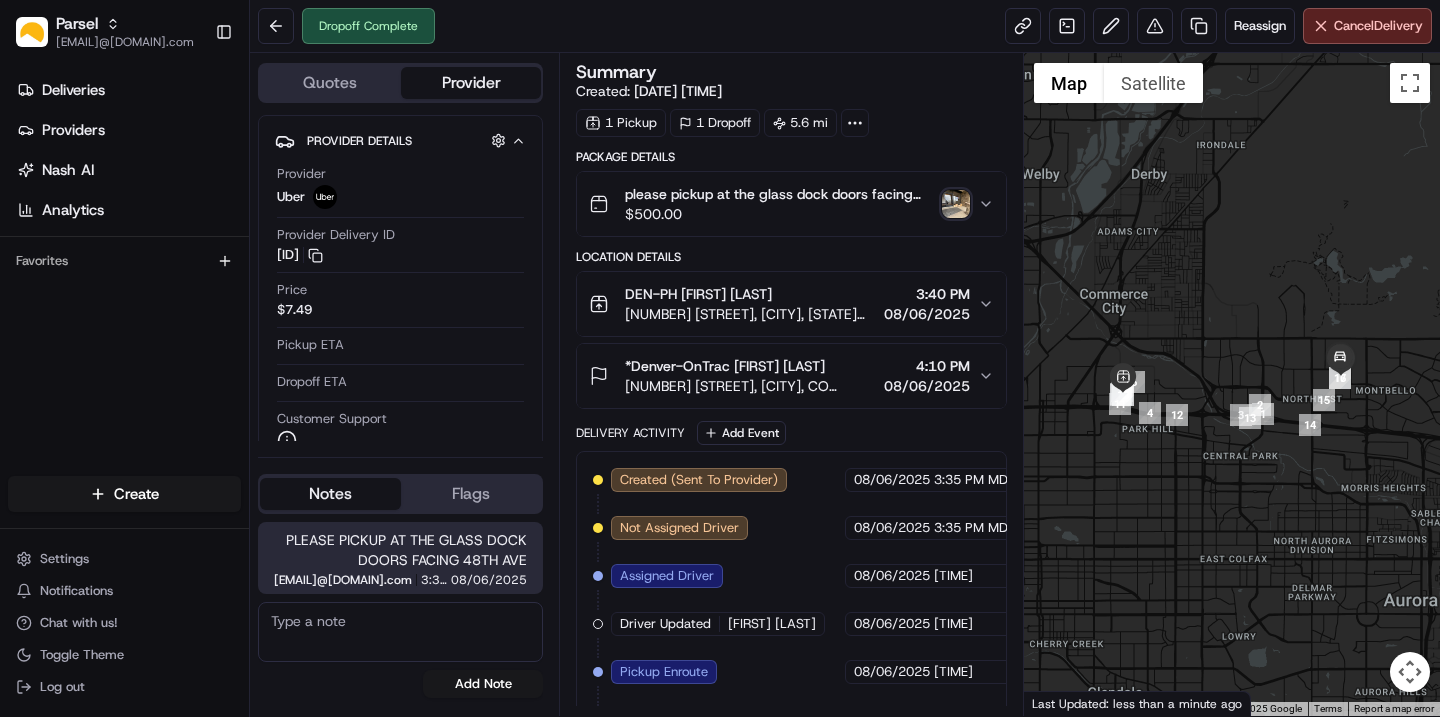 scroll, scrollTop: 0, scrollLeft: 0, axis: both 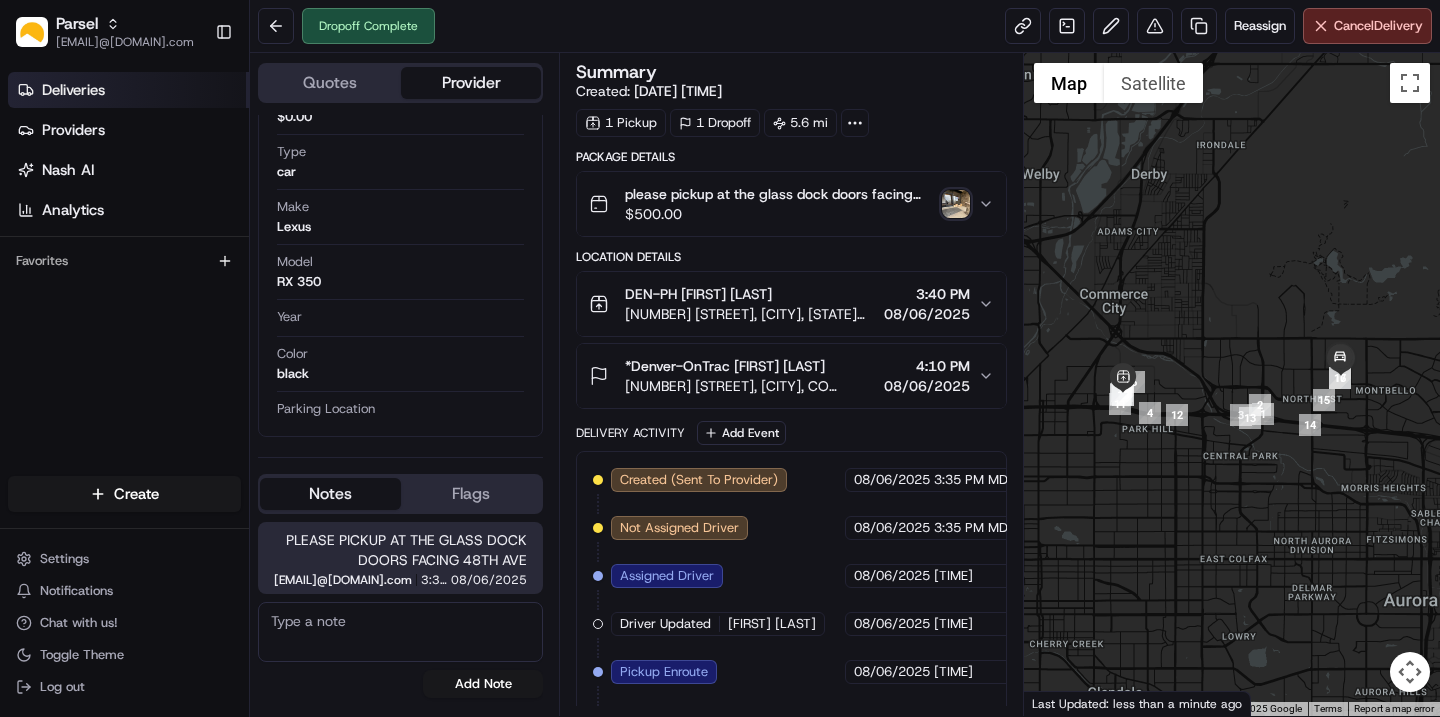 click on "Deliveries" at bounding box center [128, 90] 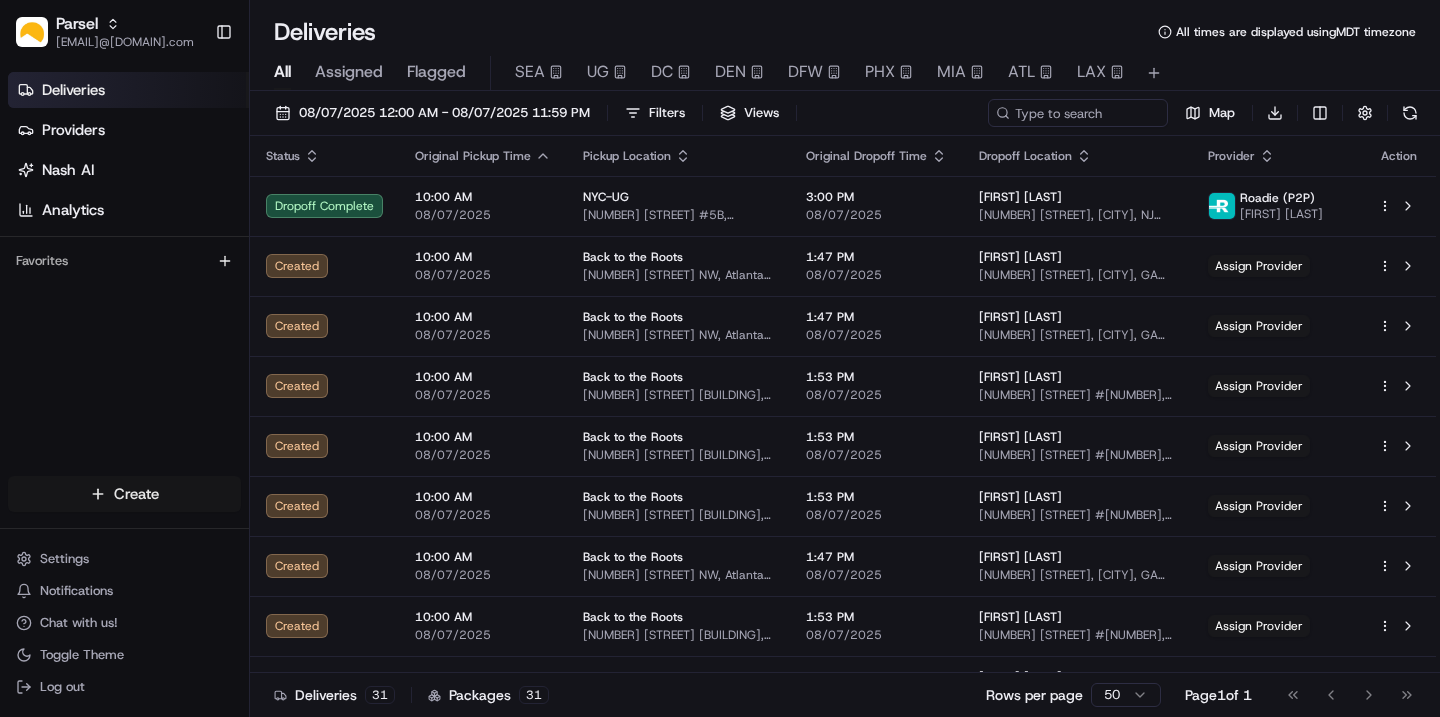 click on "Parsel cindy.perez@saltbox.com Toggle Sidebar Deliveries Providers Nash AI Analytics Favorites Main Menu Members & Organization Organization Users Roles Preferences Customization Tracking Orchestration Automations Dispatch Strategy Locations Pickup Locations Dropoff Locations Billing Billing Refund Requests Integrations Notification Triggers Webhooks API Keys Request Logs Create Settings Notifications Chat with us! Toggle Theme Log out Deliveries All times are displayed using  MDT   timezone All Assigned Flagged SEA UG DC DEN DFW PHX MIA ATL LAX 08/07/2025 12:00 AM - 08/07/2025 11:59 PM Filters Views Map Download Status Original Pickup Time Pickup Location Original Dropoff Time Dropoff Location Provider Action Dropoff Complete 10:00 AM 08/07/2025 NYC-UG 140 58th St #5B, Brooklyn, NY 11220, US 3:00 PM 08/07/2025 Renate Thiermann 207 Voorhis Ave, River Edge, NJ 07661, USA Roadie (P2P) Arinze O. Created 10:00 AM 08/07/2025 Back to the Roots 1314 Chattahoochee Ave NW, Atlanta, GA 30318, USA Demo 1" at bounding box center (720, 358) 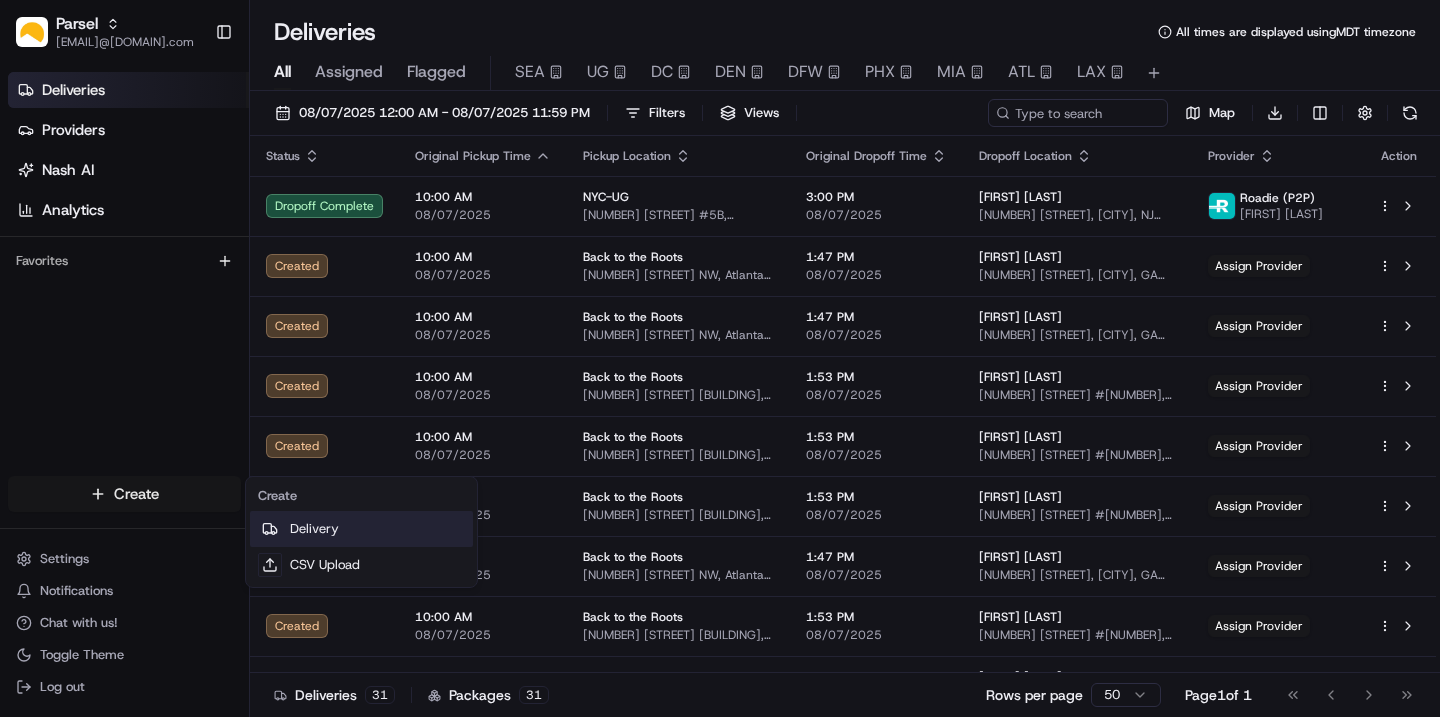 click on "Delivery" at bounding box center (361, 529) 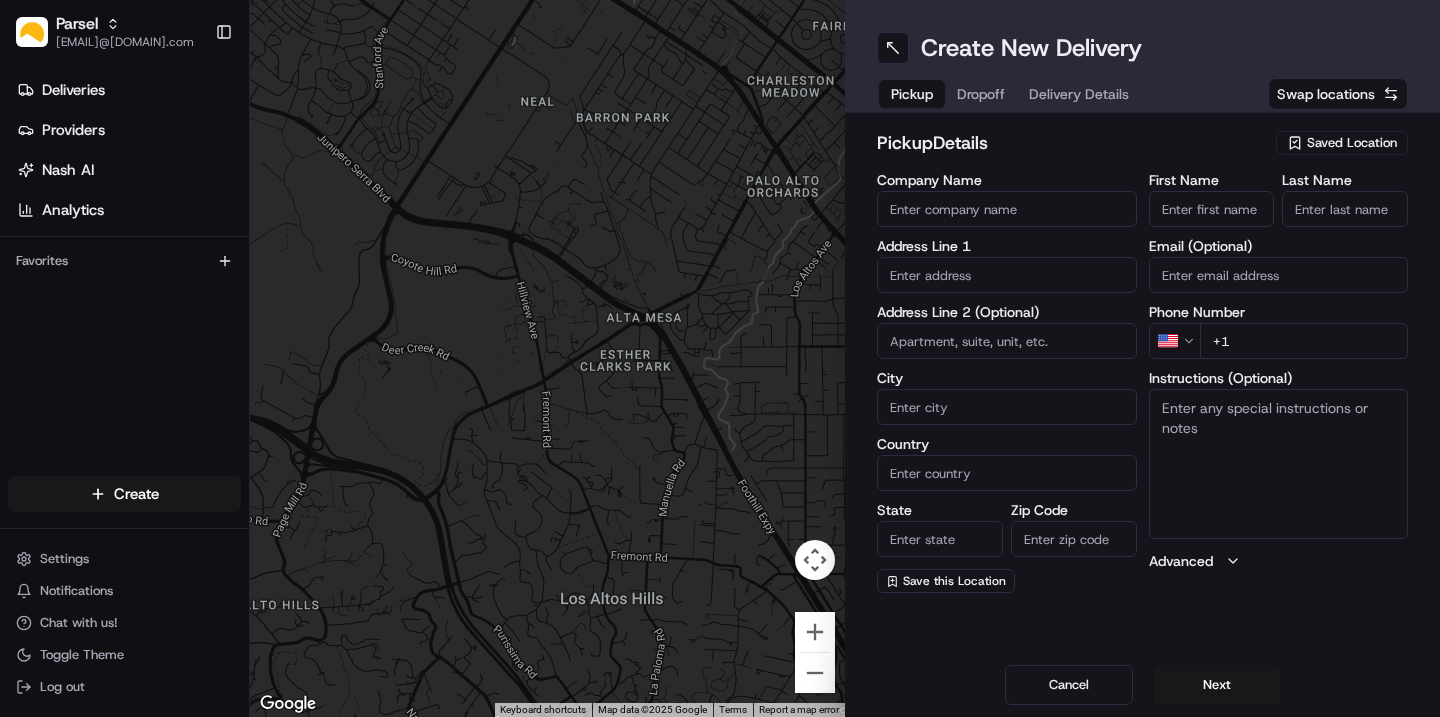 click on "Saved Location" at bounding box center (1352, 143) 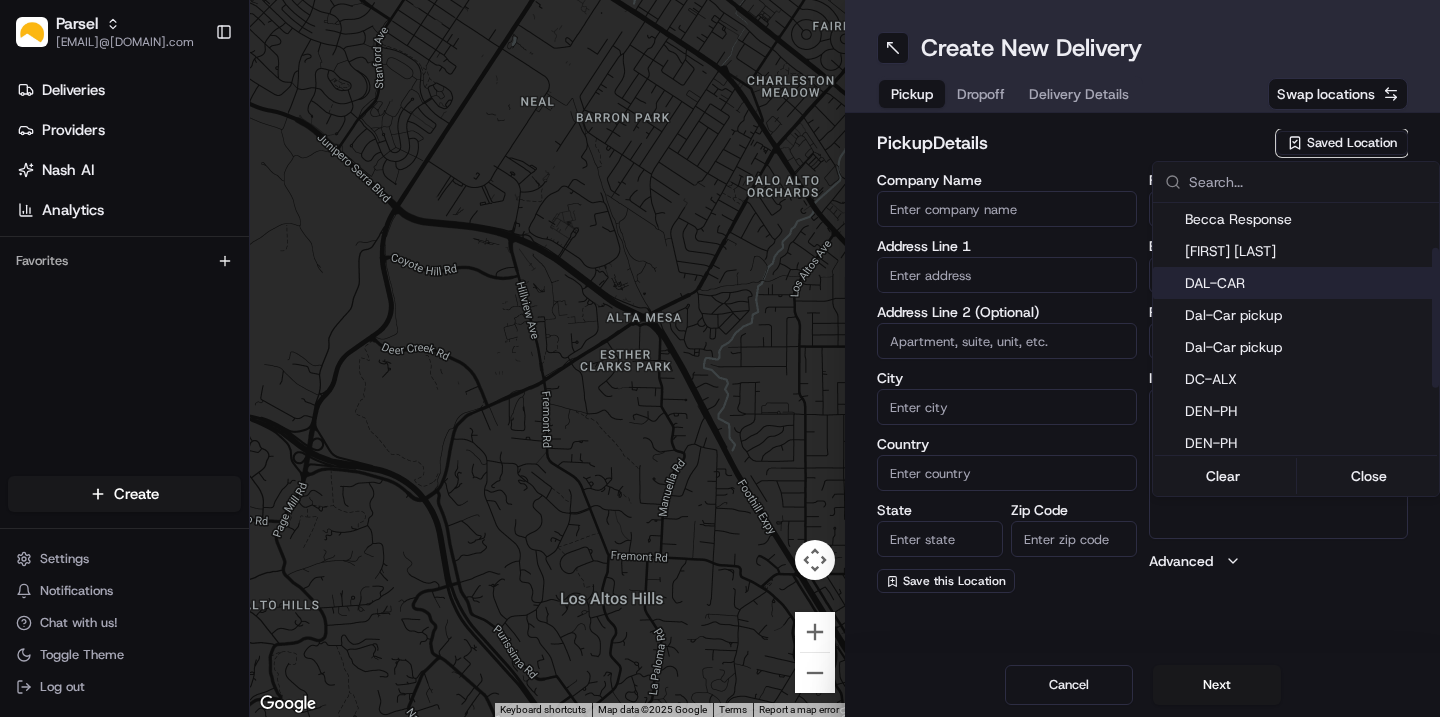 scroll, scrollTop: 106, scrollLeft: 0, axis: vertical 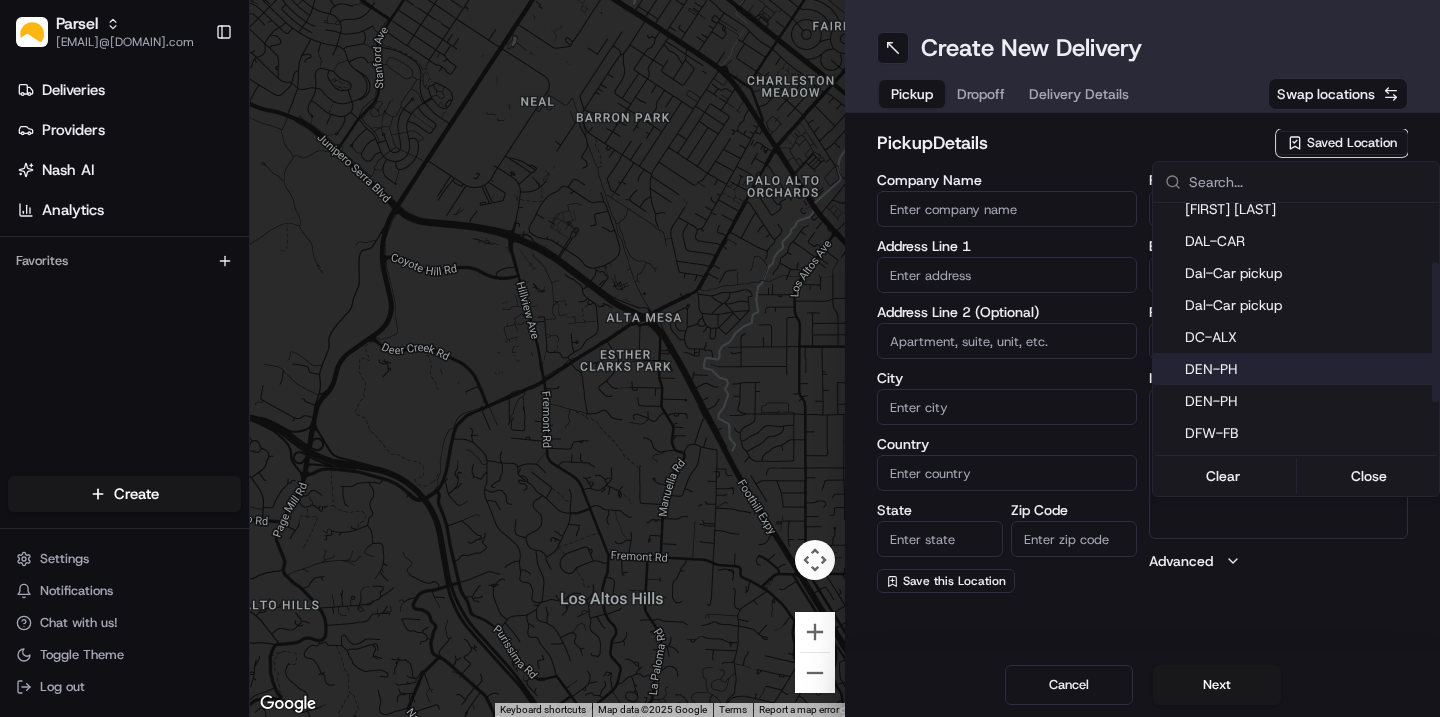 click on "DEN-PH" at bounding box center [1308, 369] 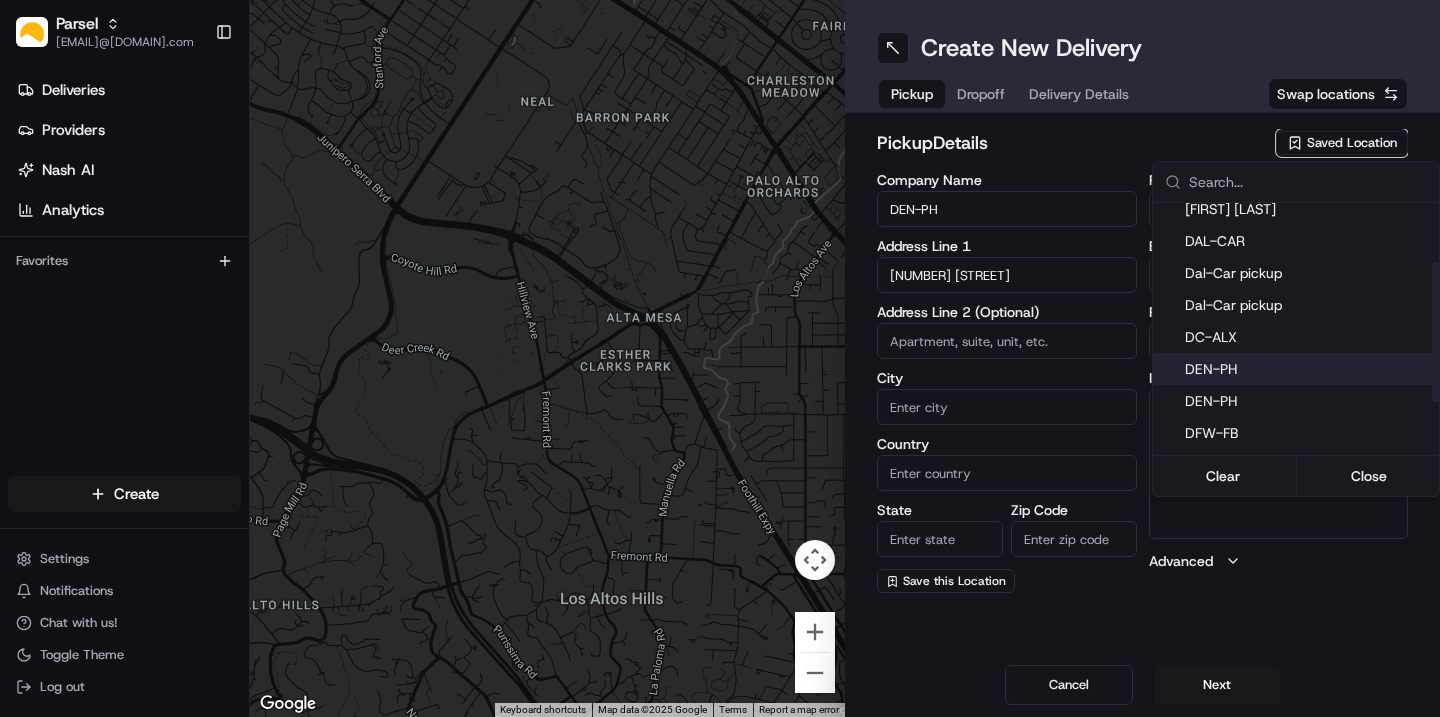 type on "Denver" 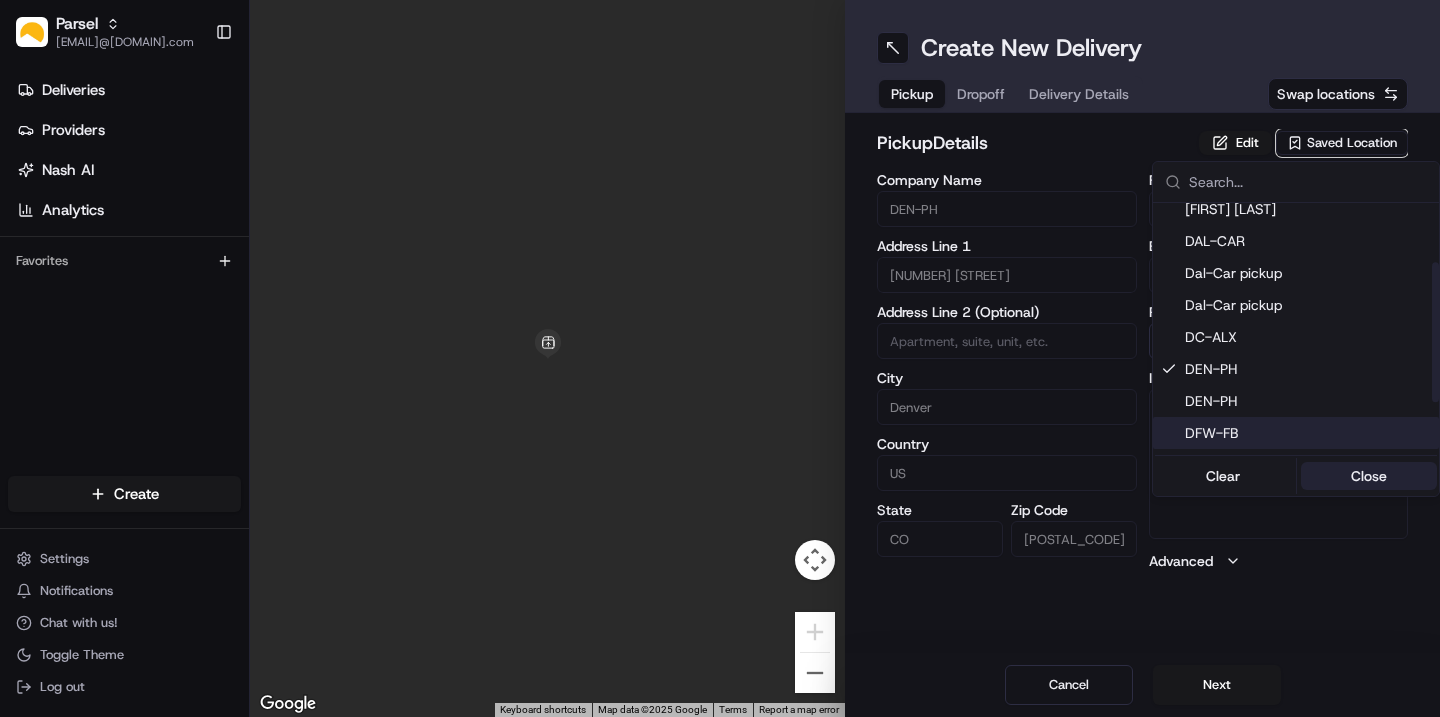 click on "Close" at bounding box center [1369, 476] 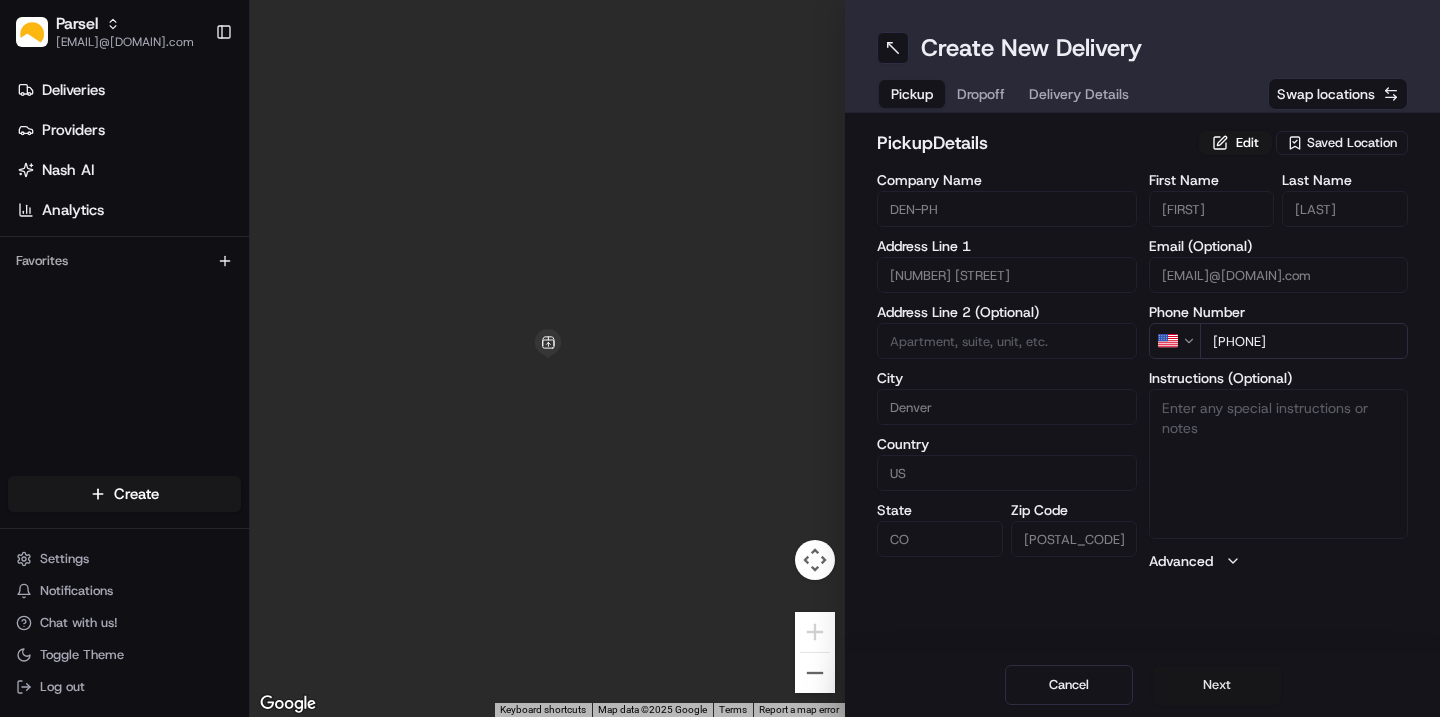 click on "Next" at bounding box center (1217, 685) 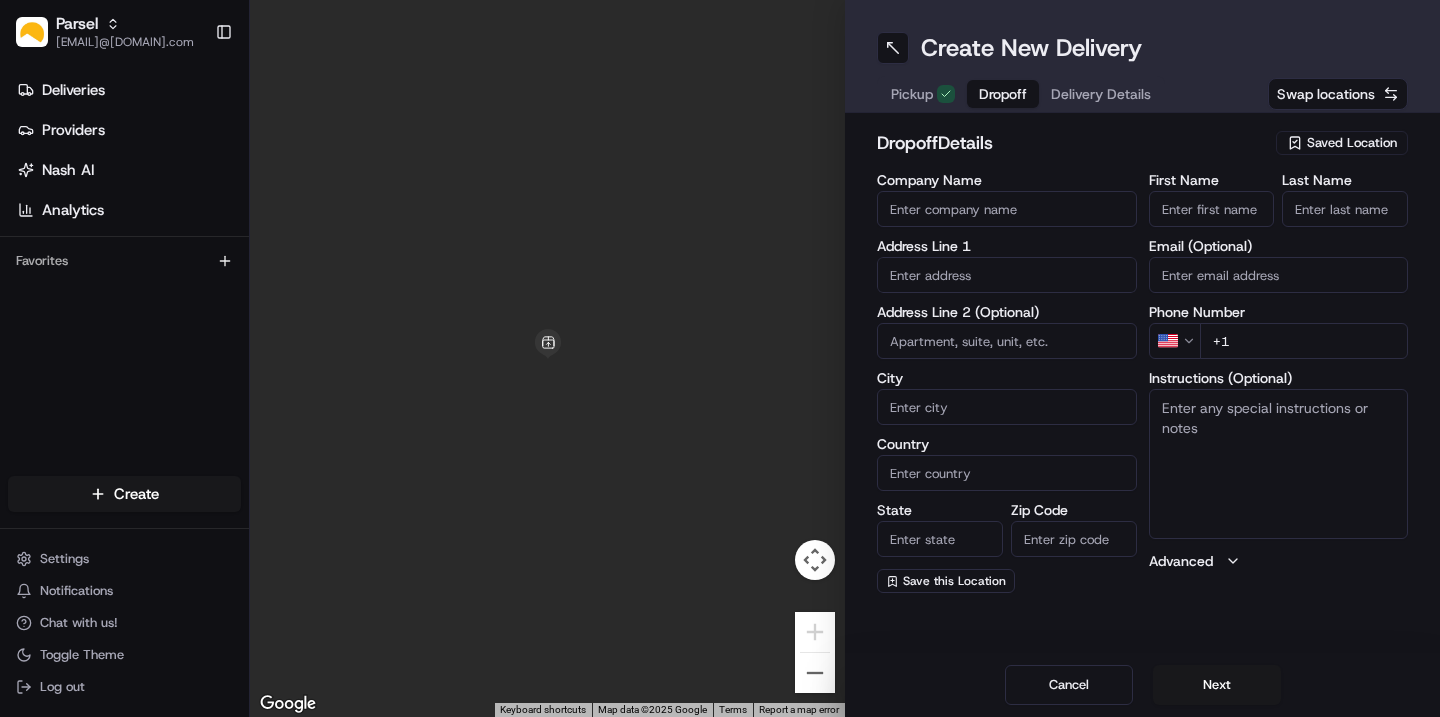 click on "Swap locations" at bounding box center [1326, 94] 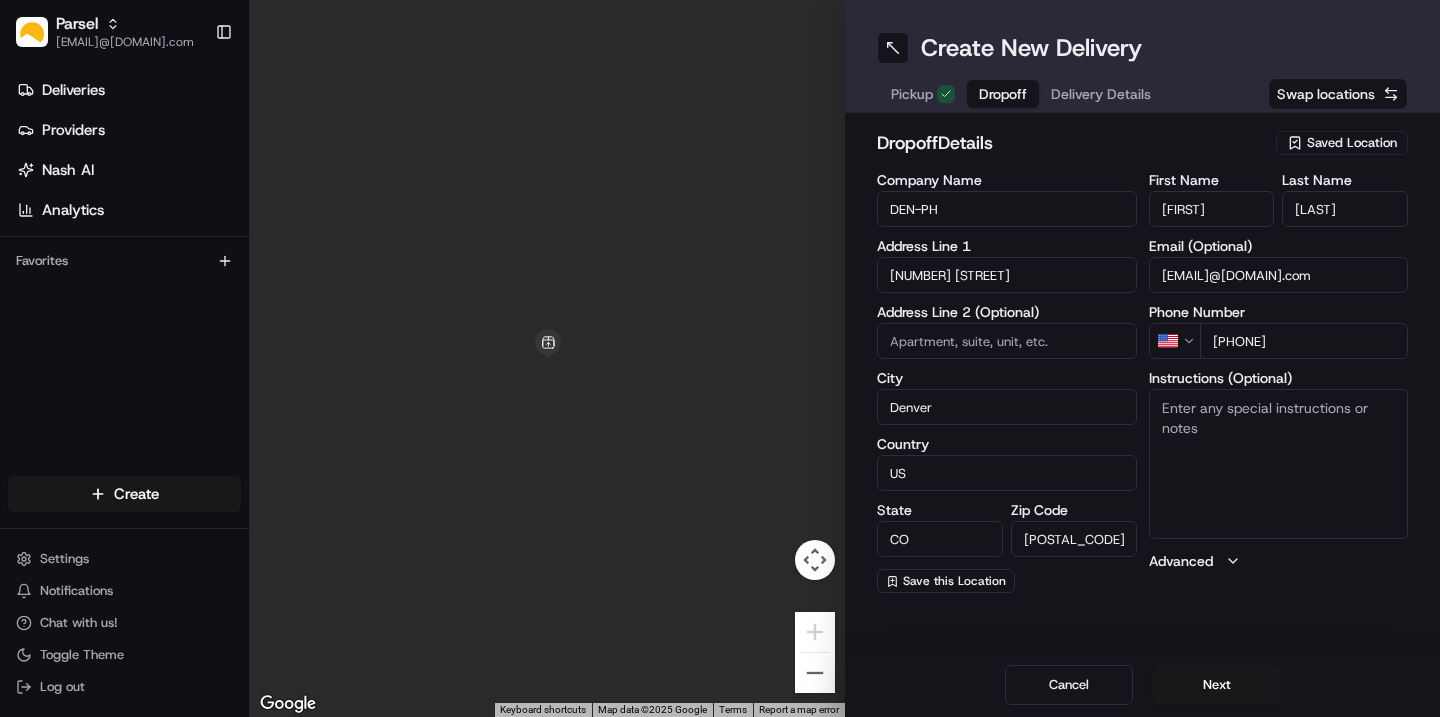 click on "Swap locations" at bounding box center (1326, 94) 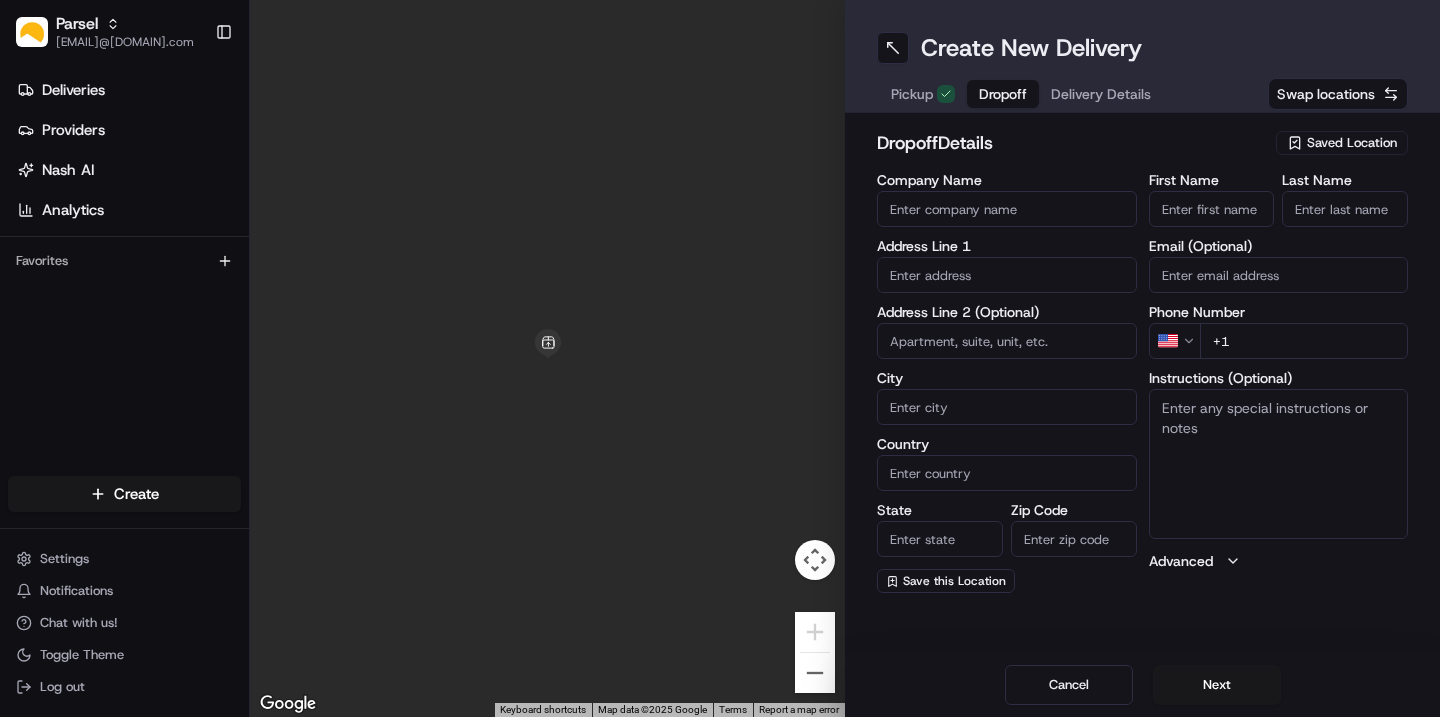 click on "Saved Location" at bounding box center [1352, 143] 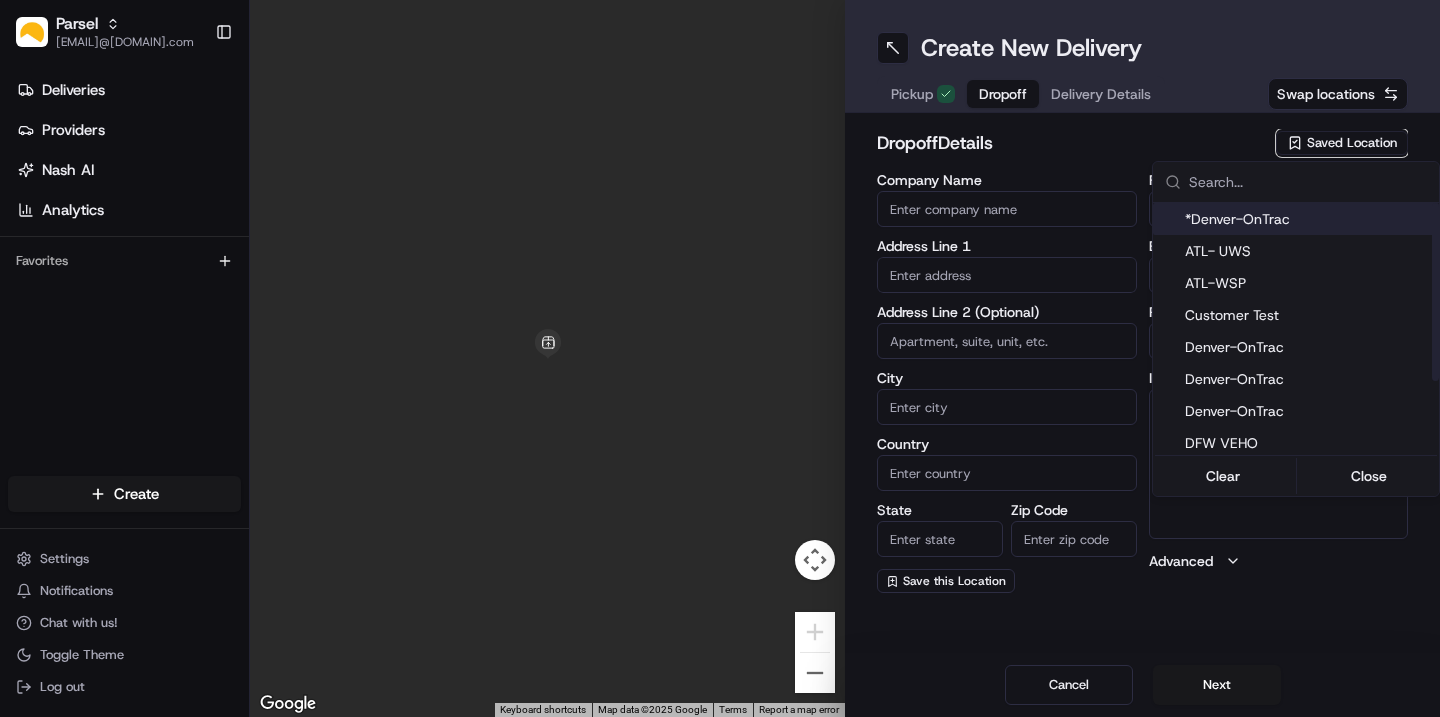 click on "*Denver-OnTrac" at bounding box center (1308, 219) 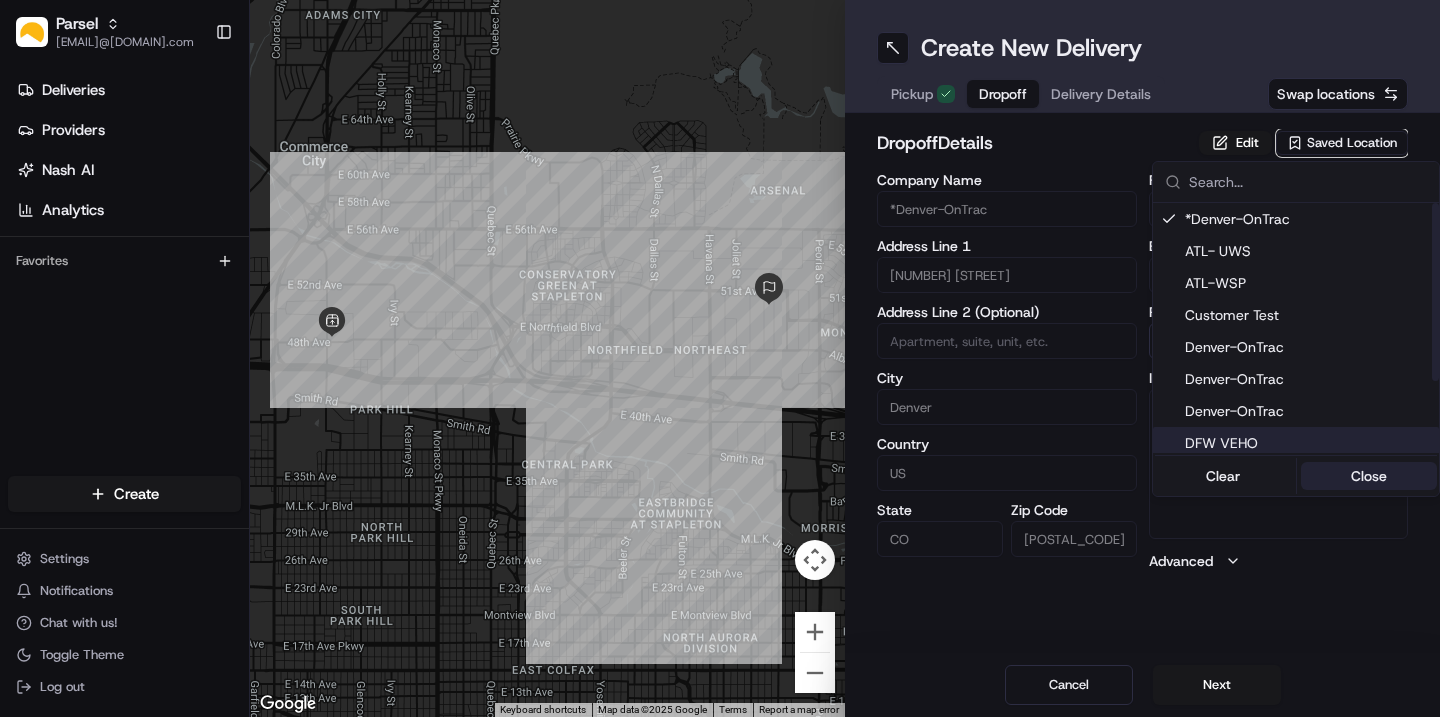 click on "Close" at bounding box center [1369, 476] 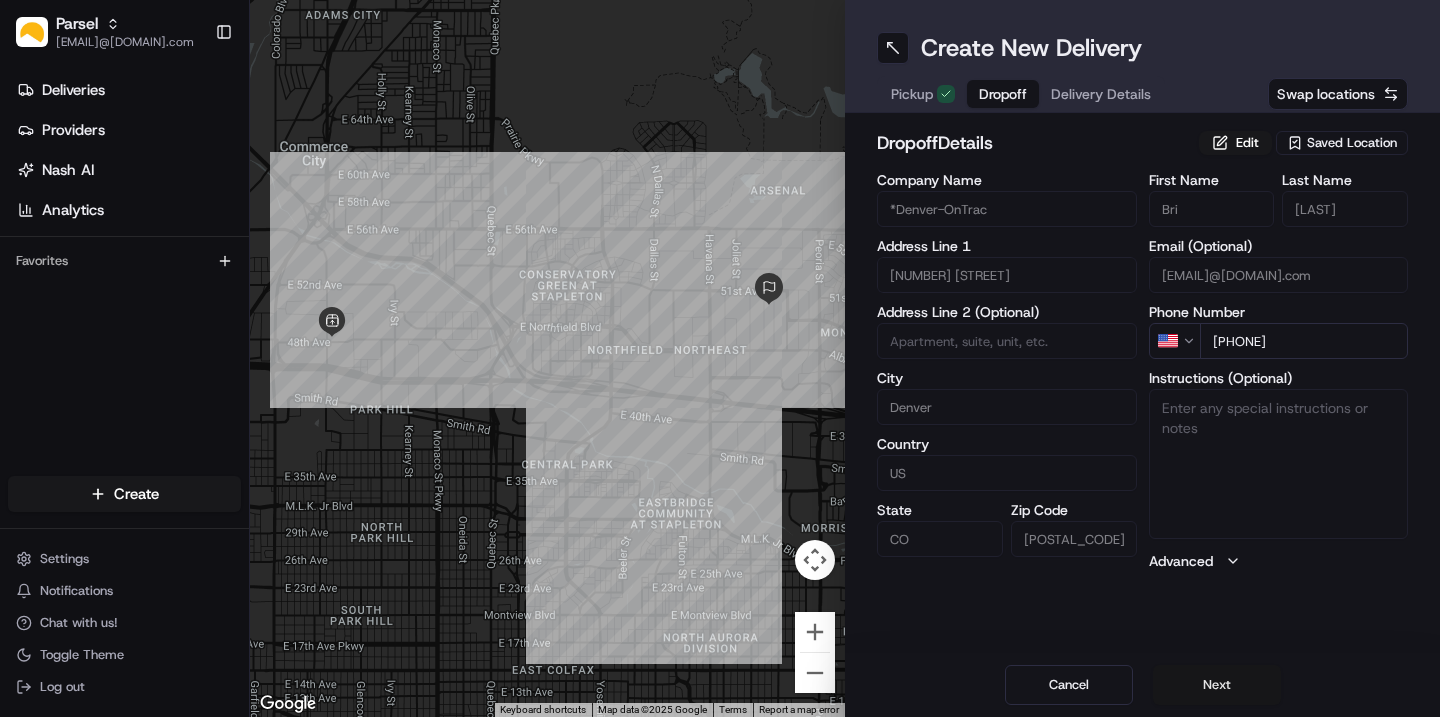 click on "Next" at bounding box center (1217, 685) 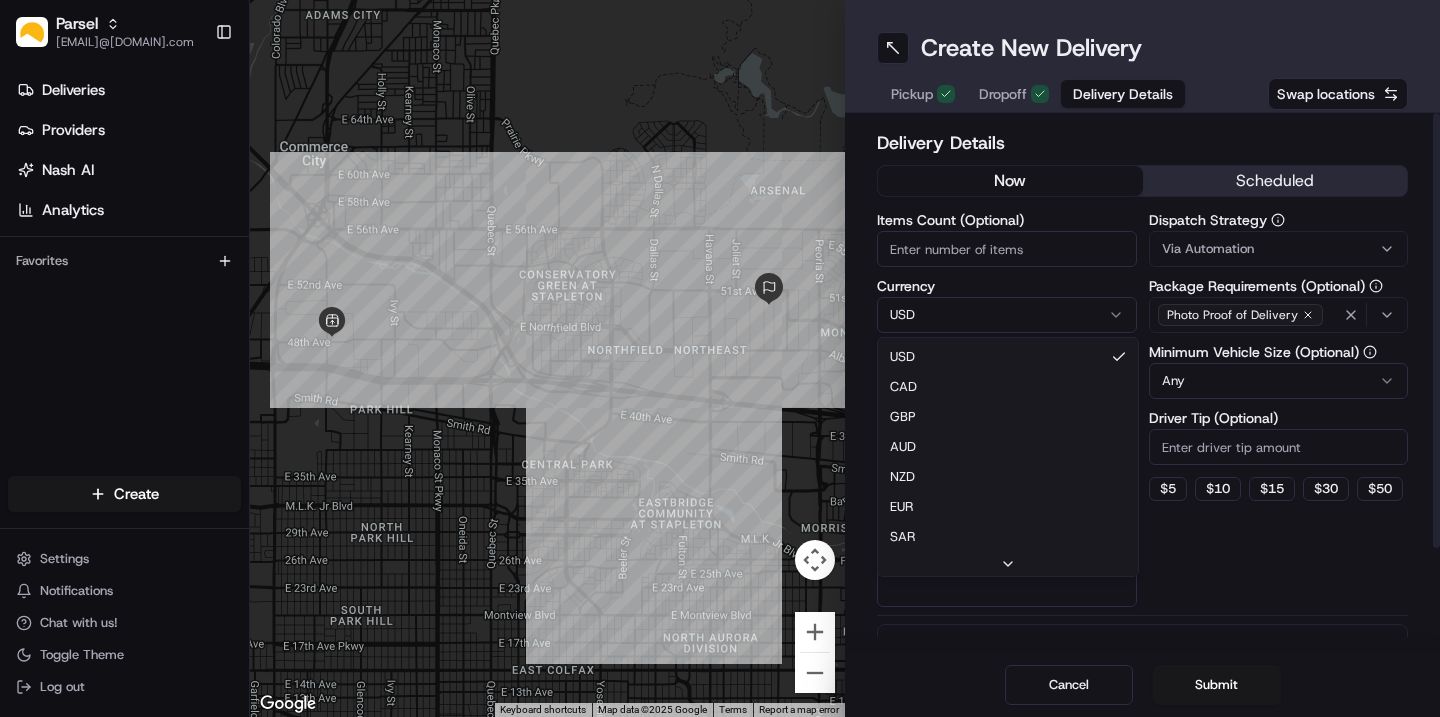 click on "Parsel cindy.perez@saltbox.com Toggle Sidebar Deliveries Providers Nash AI Analytics Favorites Main Menu Members & Organization Organization Users Roles Preferences Customization Tracking Orchestration Automations Dispatch Strategy Locations Pickup Locations Dropoff Locations Billing Billing Refund Requests Integrations Notification Triggers Webhooks API Keys Request Logs Create Settings Notifications Chat with us! Toggle Theme Log out ← Move left → Move right ↑ Move up ↓ Move down + Zoom in - Zoom out Home Jump left by 75% End Jump right by 75% Page Up Jump up by 75% Page Down Jump down by 75% Keyboard shortcuts Map Data Map data ©2025 Google Map data ©2025 Google 1 km  Click to toggle between metric and imperial units Terms Report a map error Create New Delivery Pickup Dropoff Delivery Details Swap locations Delivery Details now scheduled Items Count (Optional) Currency USD USD CAD GBP AUD NZD EUR SAR MXN AED JPY SGD Package Value Package Identifier (Optional) Dispatch Strategy $" at bounding box center [720, 358] 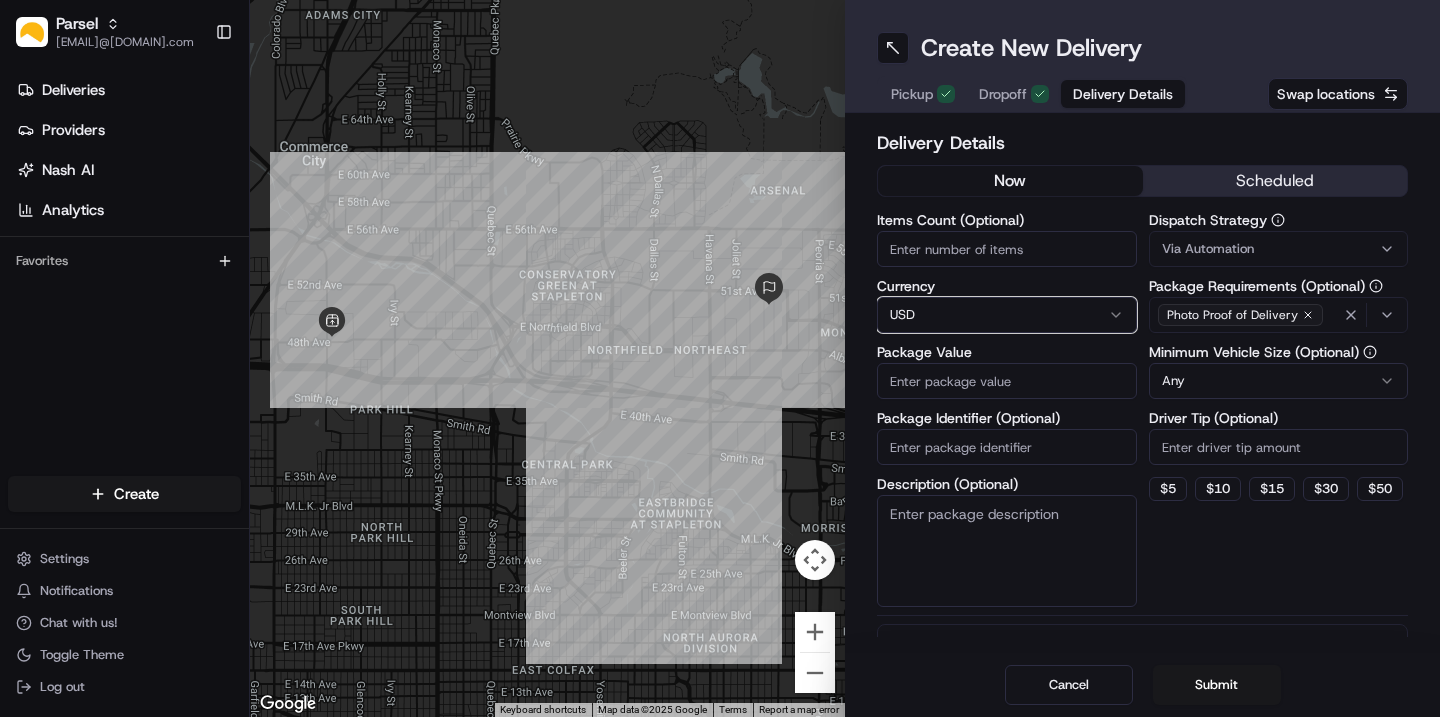 click on "Parsel cindy.perez@saltbox.com Toggle Sidebar Deliveries Providers Nash AI Analytics Favorites Main Menu Members & Organization Organization Users Roles Preferences Customization Tracking Orchestration Automations Dispatch Strategy Locations Pickup Locations Dropoff Locations Billing Billing Refund Requests Integrations Notification Triggers Webhooks API Keys Request Logs Create Settings Notifications Chat with us! Toggle Theme Log out ← Move left → Move right ↑ Move up ↓ Move down + Zoom in - Zoom out Home Jump left by 75% End Jump right by 75% Page Up Jump up by 75% Page Down Jump down by 75% Keyboard shortcuts Map Data Map data ©2025 Google Map data ©2025 Google 1 km  Click to toggle between metric and imperial units Terms Report a map error Create New Delivery Pickup Dropoff Delivery Details Swap locations Delivery Details now scheduled Items Count (Optional) Currency USD Package Value Package Identifier (Optional) Description (Optional) Dispatch Strategy Via Automation Any $ 5" at bounding box center (720, 358) 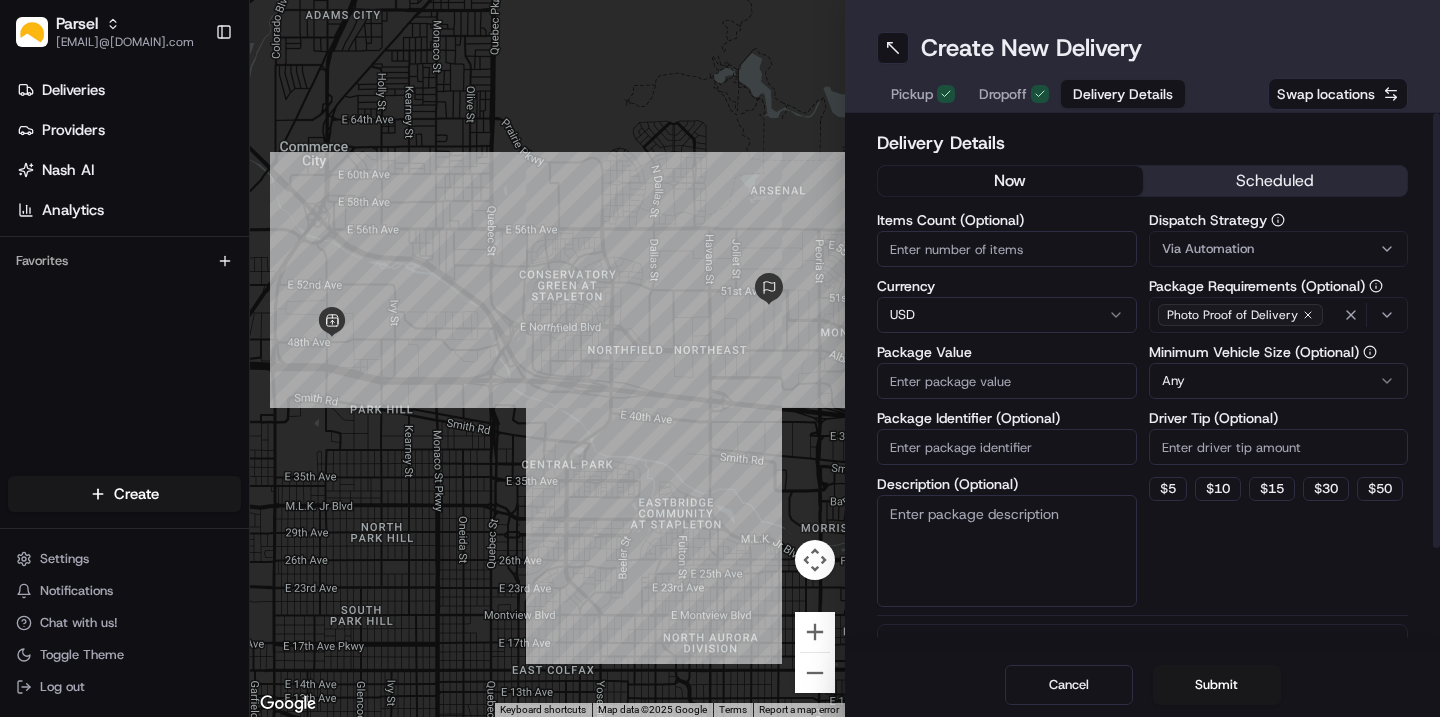 click on "Items Count (Optional)" at bounding box center (1007, 249) 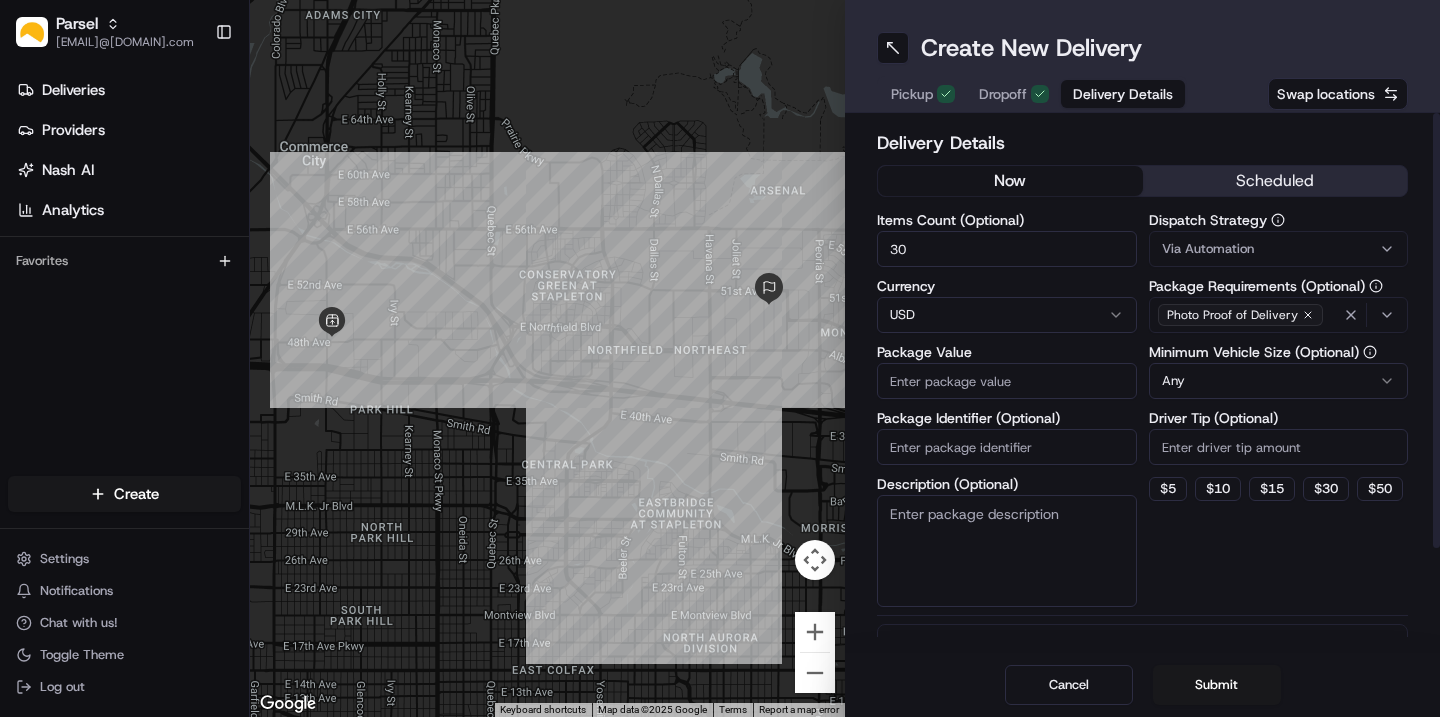 type on "30" 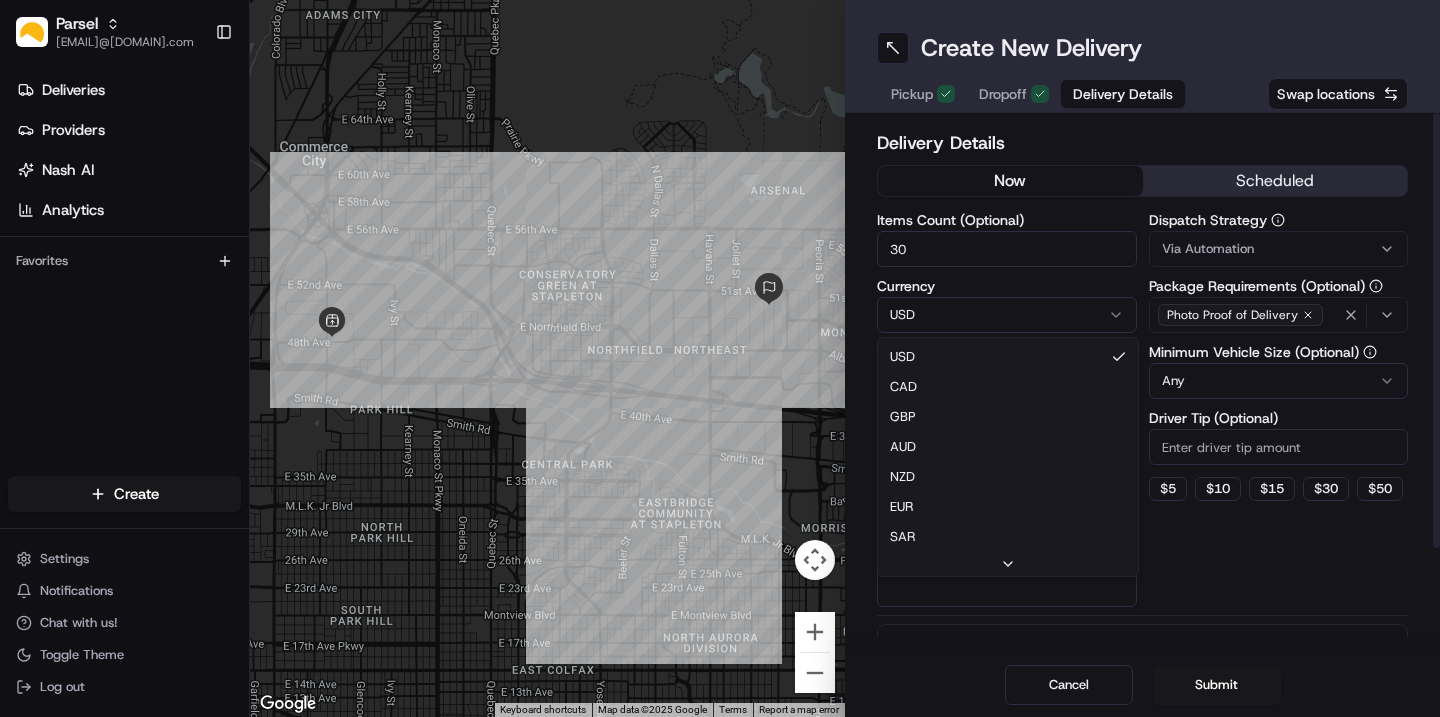 click on "Parsel cindy.perez@saltbox.com Toggle Sidebar Deliveries Providers Nash AI Analytics Favorites Main Menu Members & Organization Organization Users Roles Preferences Customization Tracking Orchestration Automations Dispatch Strategy Locations Pickup Locations Dropoff Locations Billing Billing Refund Requests Integrations Notification Triggers Webhooks API Keys Request Logs Create Settings Notifications Chat with us! Toggle Theme Log out ← Move left → Move right ↑ Move up ↓ Move down + Zoom in - Zoom out Home Jump left by 75% End Jump right by 75% Page Up Jump up by 75% Page Down Jump down by 75% Keyboard shortcuts Map Data Map data ©2025 Google Map data ©2025 Google 1 km  Click to toggle between metric and imperial units Terms Report a map error Create New Delivery Pickup Dropoff Delivery Details Swap locations Delivery Details now scheduled Items Count (Optional) 30 Currency USD USD CAD GBP AUD NZD EUR SAR MXN AED JPY SGD Package Value Package Identifier (Optional) Dispatch Strategy" at bounding box center [720, 358] 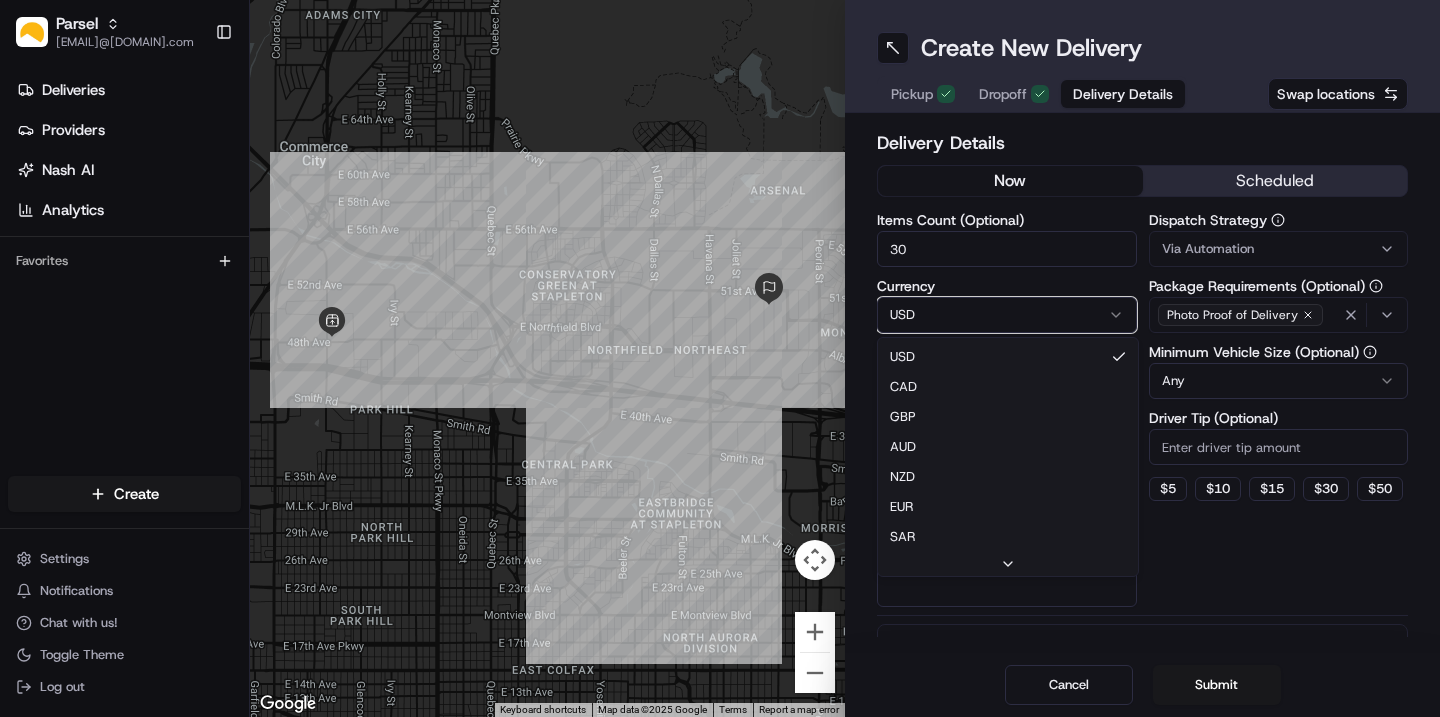 click on "Parsel cindy.perez@saltbox.com Toggle Sidebar Deliveries Providers Nash AI Analytics Favorites Main Menu Members & Organization Organization Users Roles Preferences Customization Tracking Orchestration Automations Dispatch Strategy Locations Pickup Locations Dropoff Locations Billing Billing Refund Requests Integrations Notification Triggers Webhooks API Keys Request Logs Create Settings Notifications Chat with us! Toggle Theme Log out ← Move left → Move right ↑ Move up ↓ Move down + Zoom in - Zoom out Home Jump left by 75% End Jump right by 75% Page Up Jump up by 75% Page Down Jump down by 75% Keyboard shortcuts Map Data Map data ©2025 Google Map data ©2025 Google 1 km  Click to toggle between metric and imperial units Terms Report a map error Create New Delivery Pickup Dropoff Delivery Details Swap locations Delivery Details now scheduled Items Count (Optional) 30 Currency USD USD CAD GBP AUD NZD EUR SAR MXN AED JPY SGD Package Value Package Identifier (Optional) Dispatch Strategy" at bounding box center [720, 358] 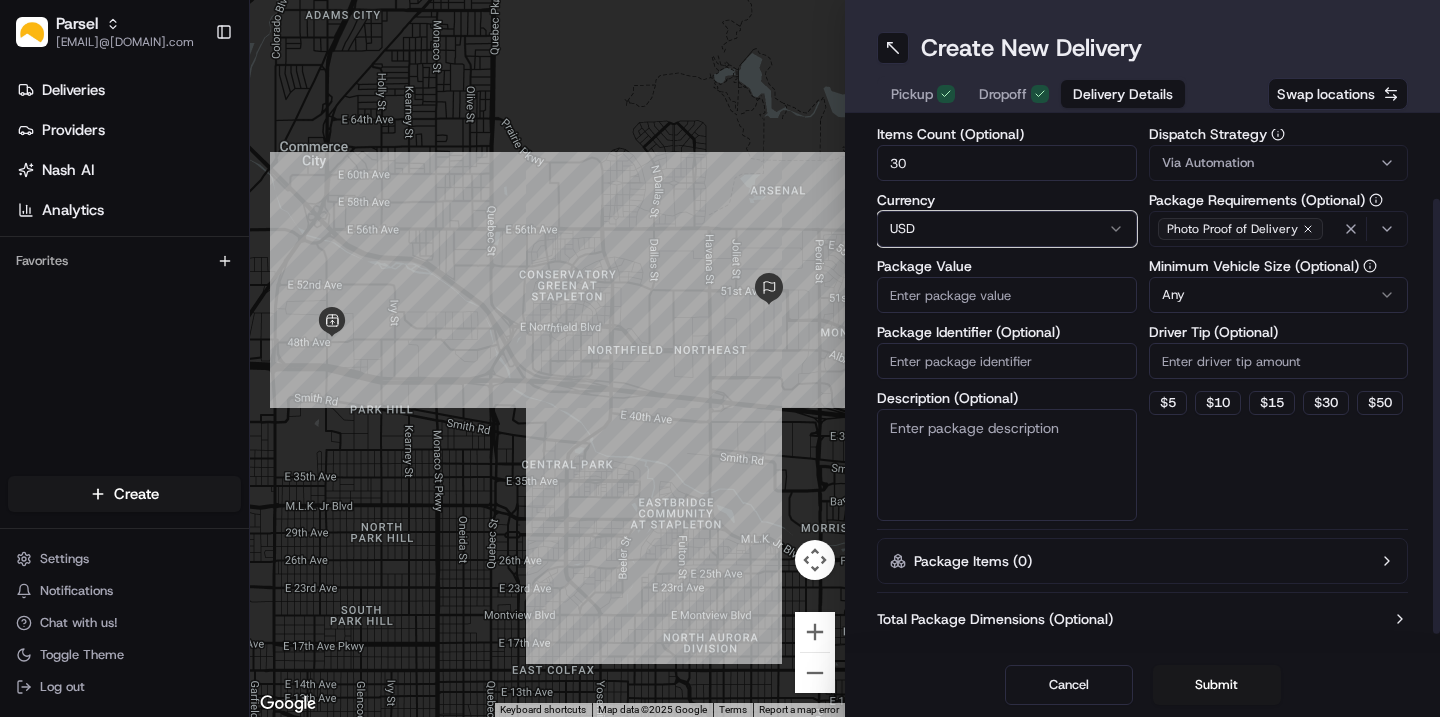 scroll, scrollTop: 101, scrollLeft: 0, axis: vertical 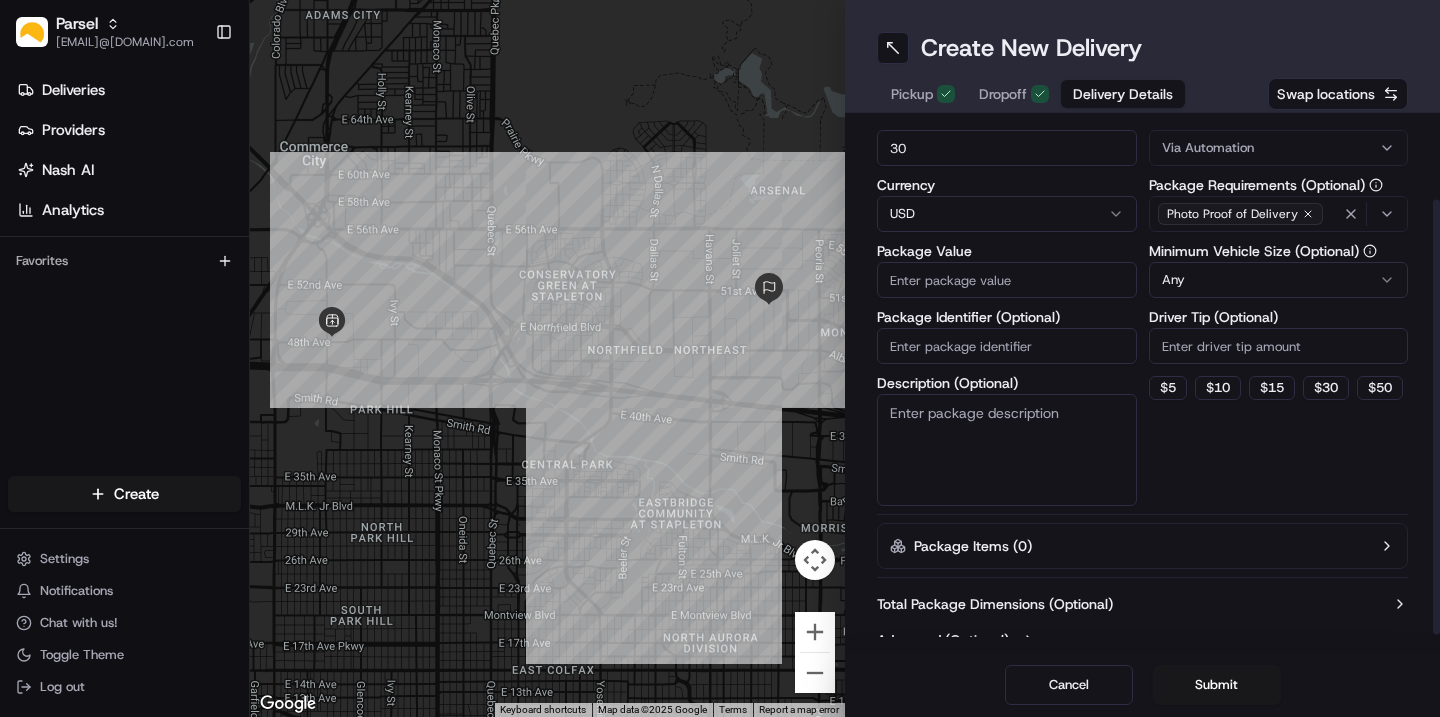 click on "Package Value" at bounding box center (1007, 280) 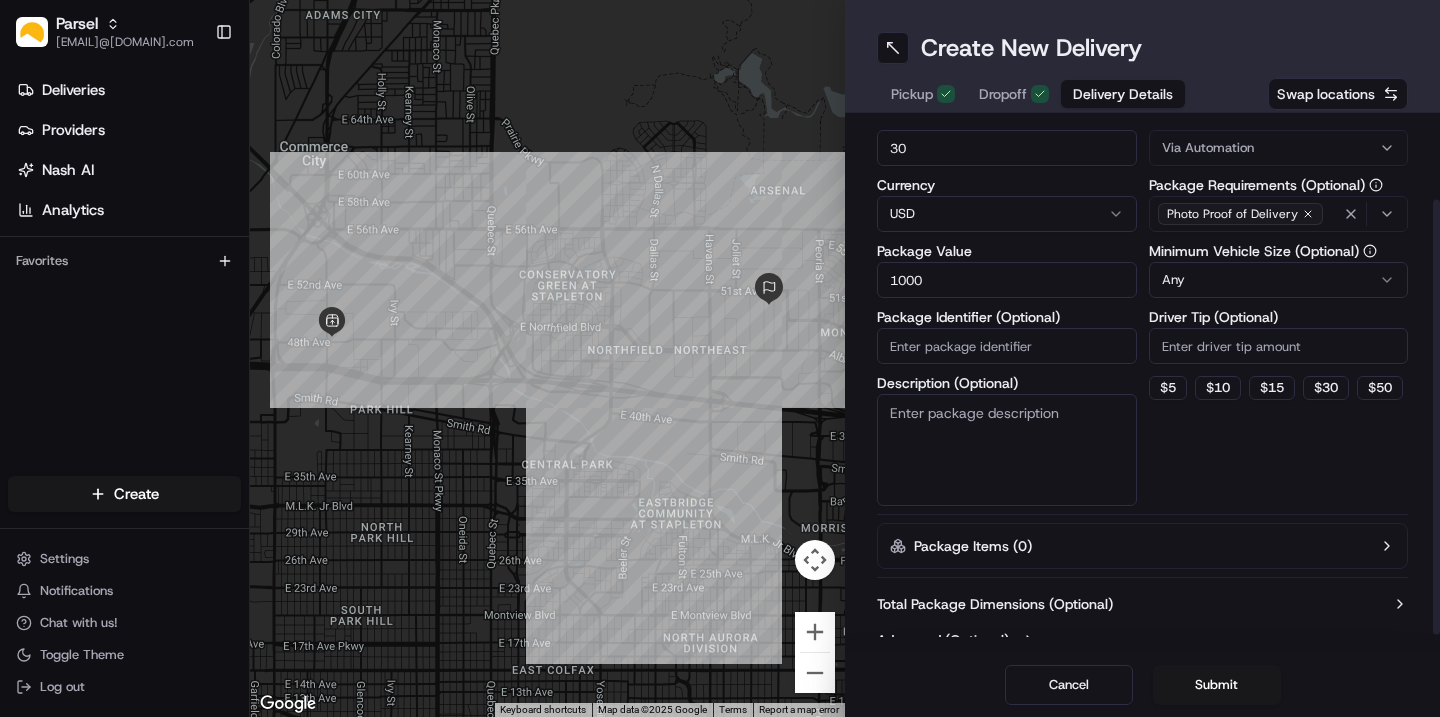 type on "1000" 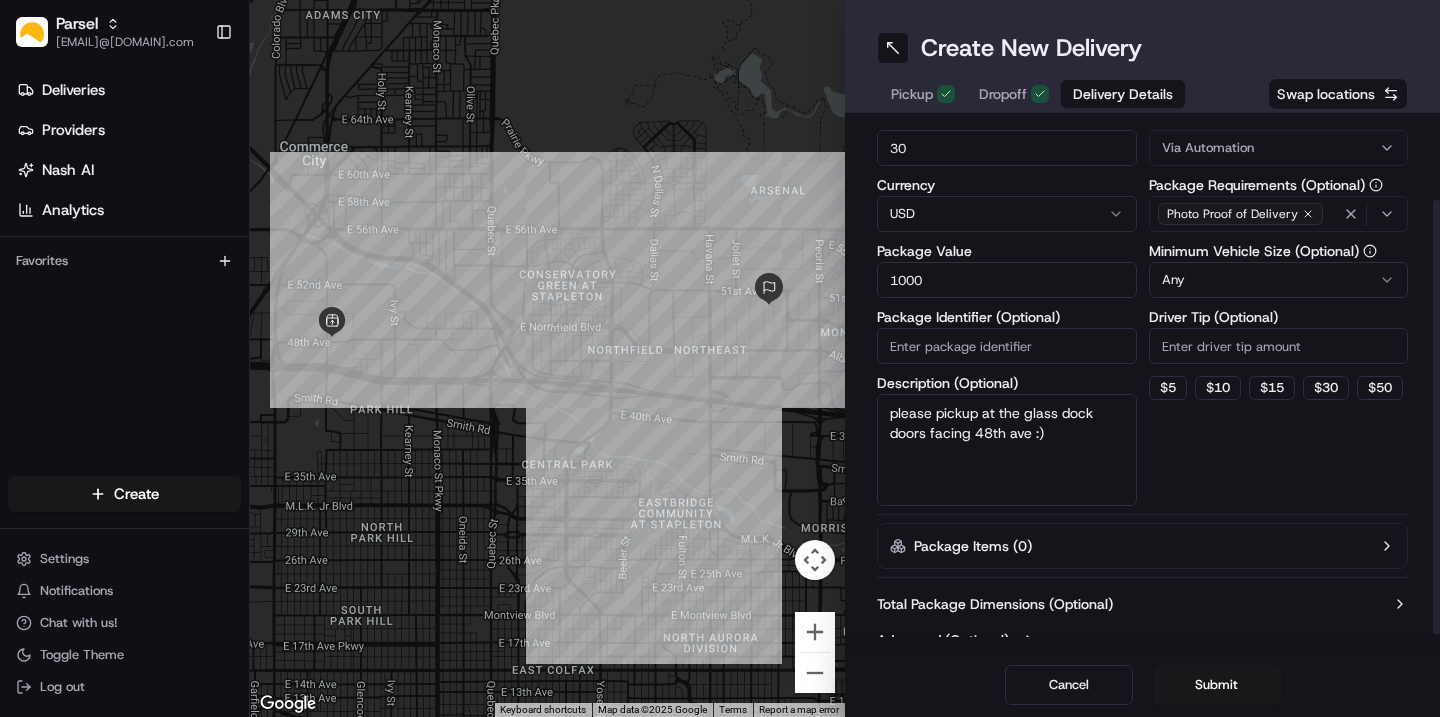 scroll, scrollTop: 122, scrollLeft: 0, axis: vertical 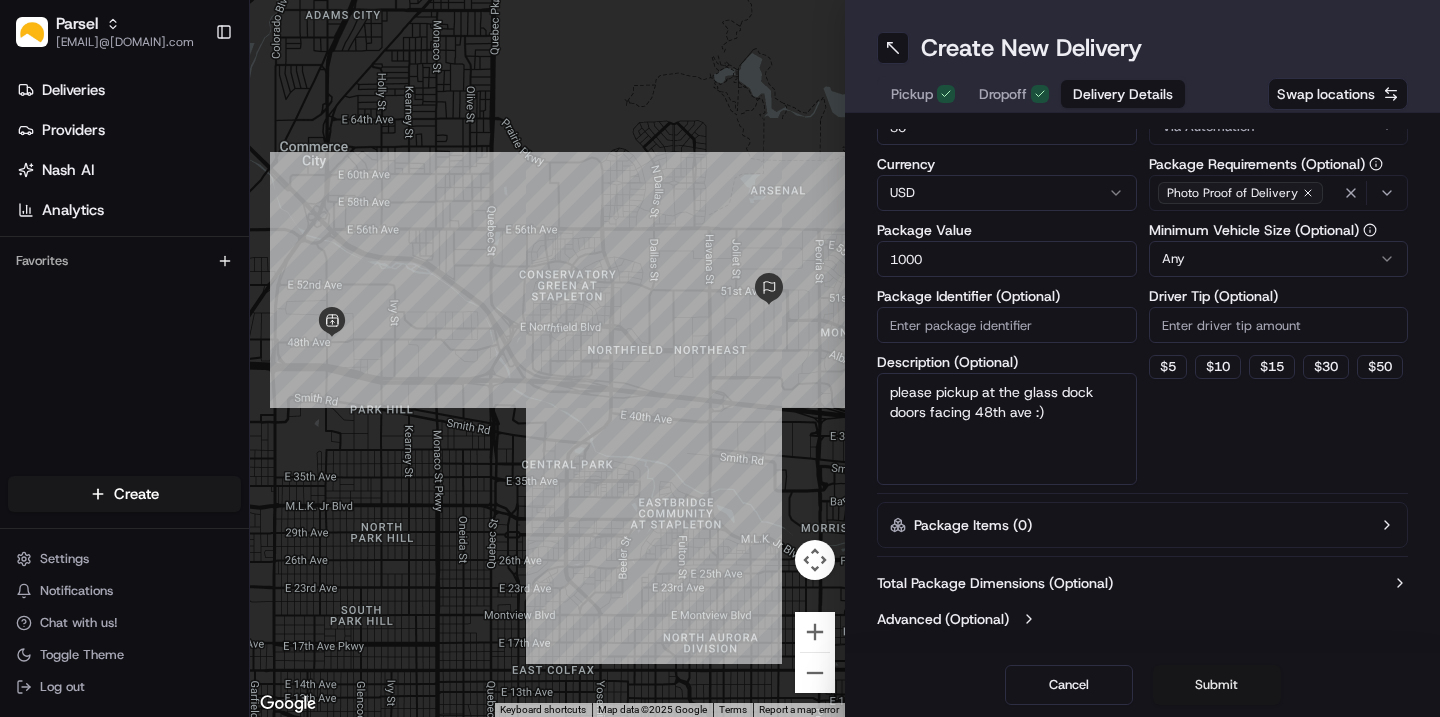 type on "please pickup at the glass dock doors facing 48th ave :)" 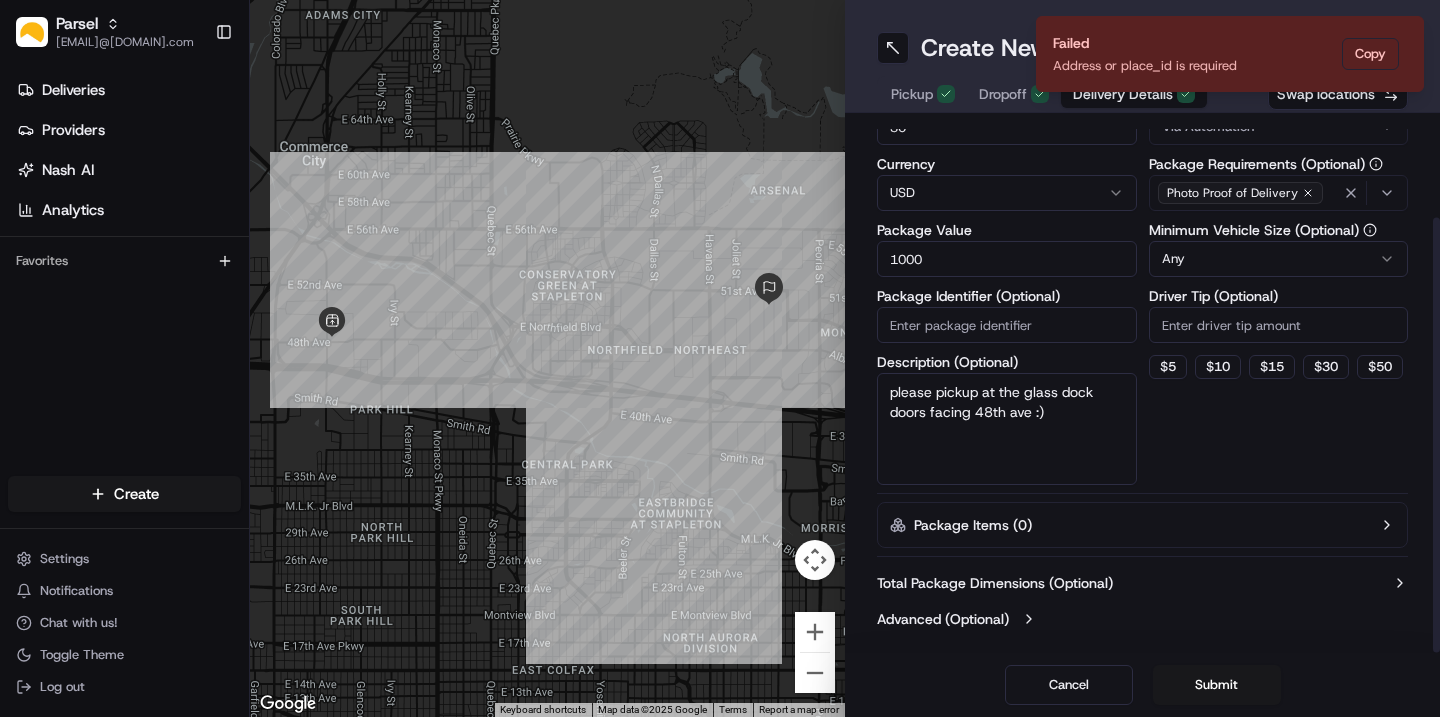scroll, scrollTop: 0, scrollLeft: 0, axis: both 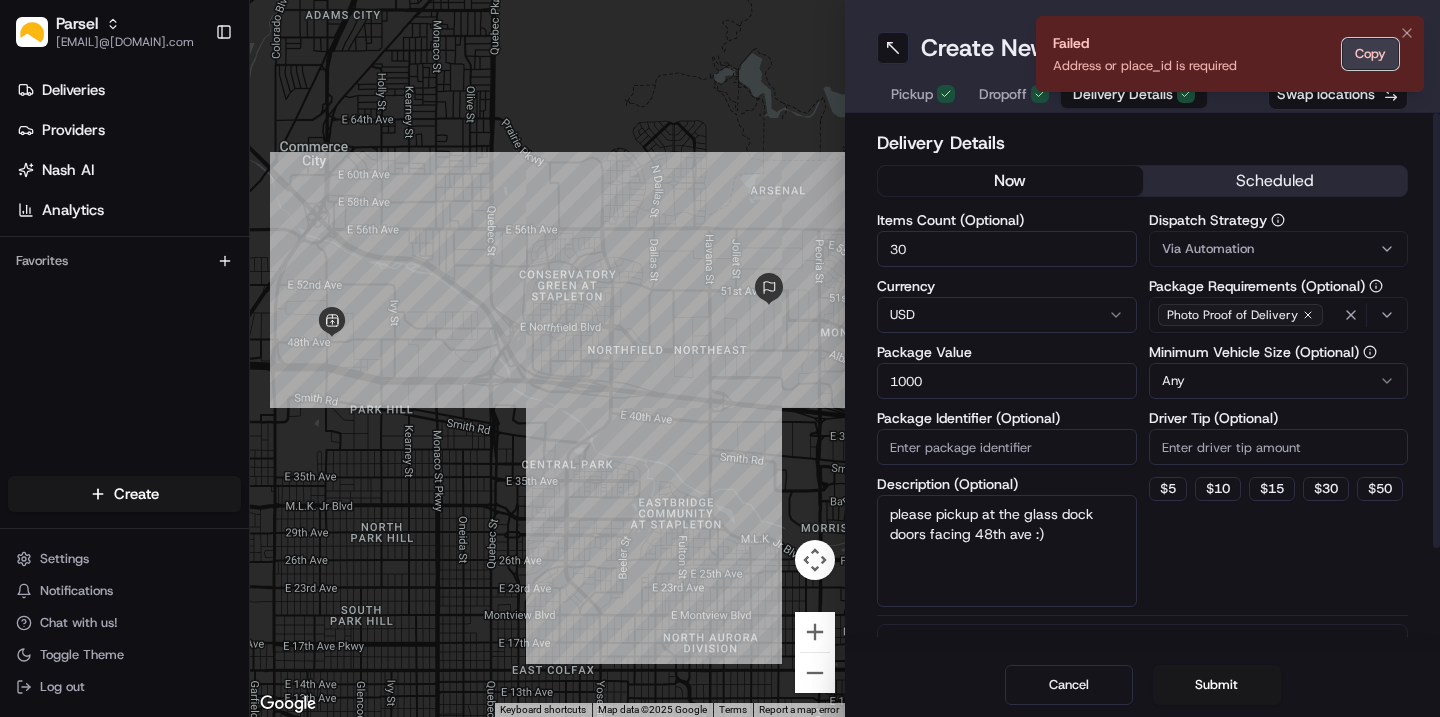 click on "Copy" at bounding box center [1370, 54] 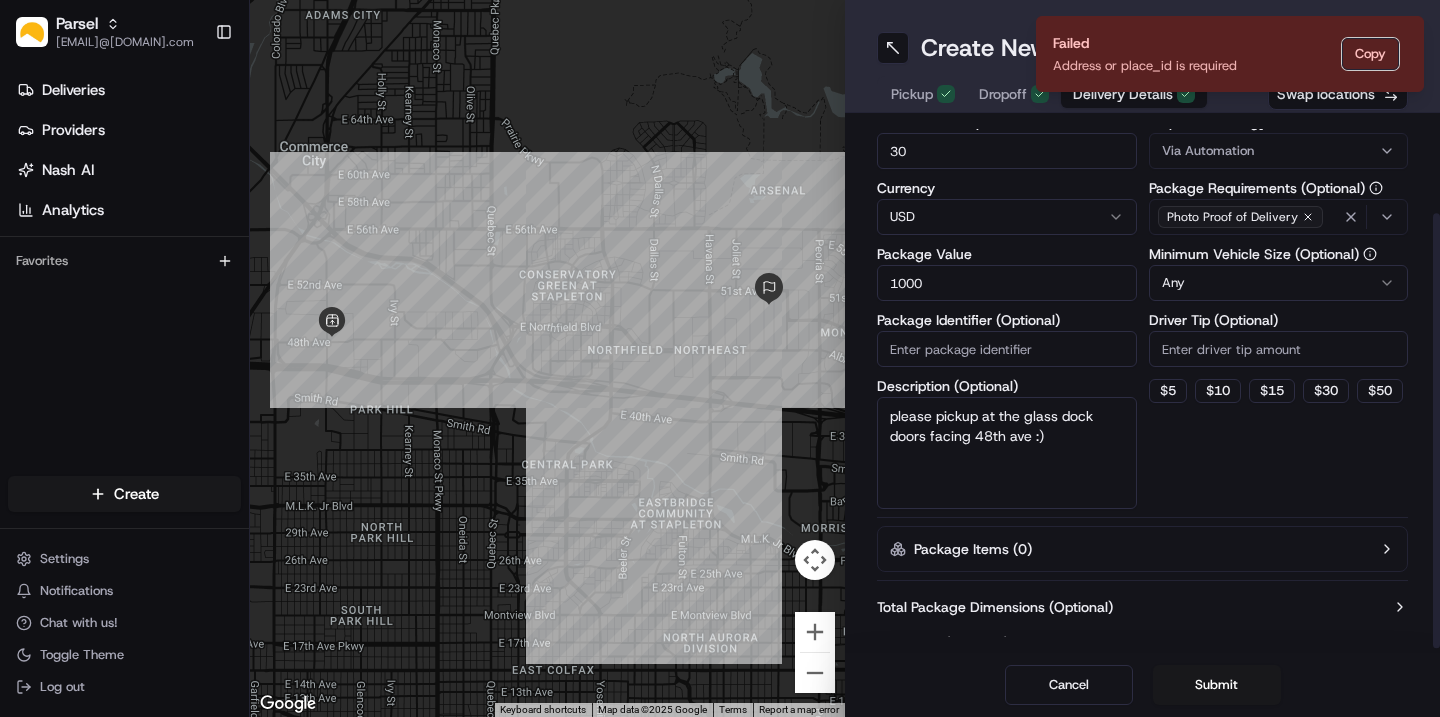 scroll, scrollTop: 122, scrollLeft: 0, axis: vertical 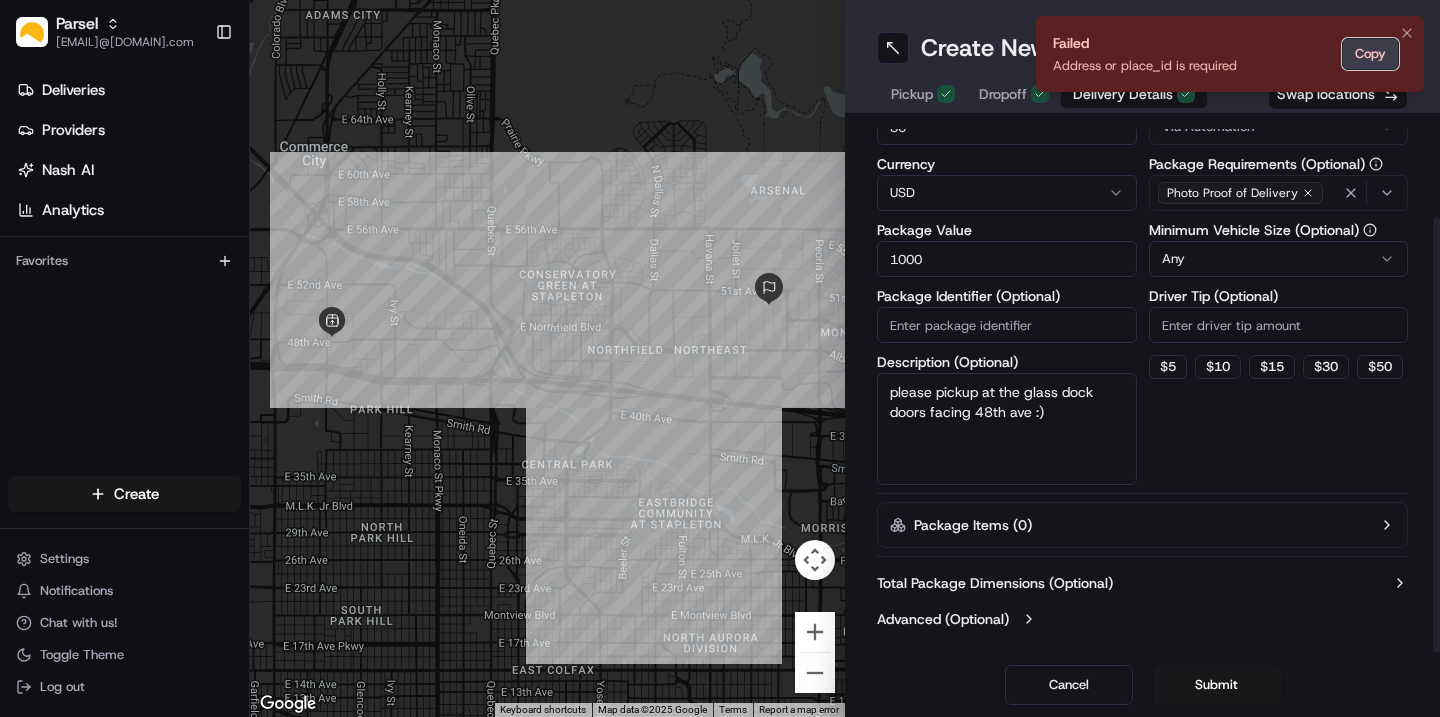click on "Copy" at bounding box center (1370, 54) 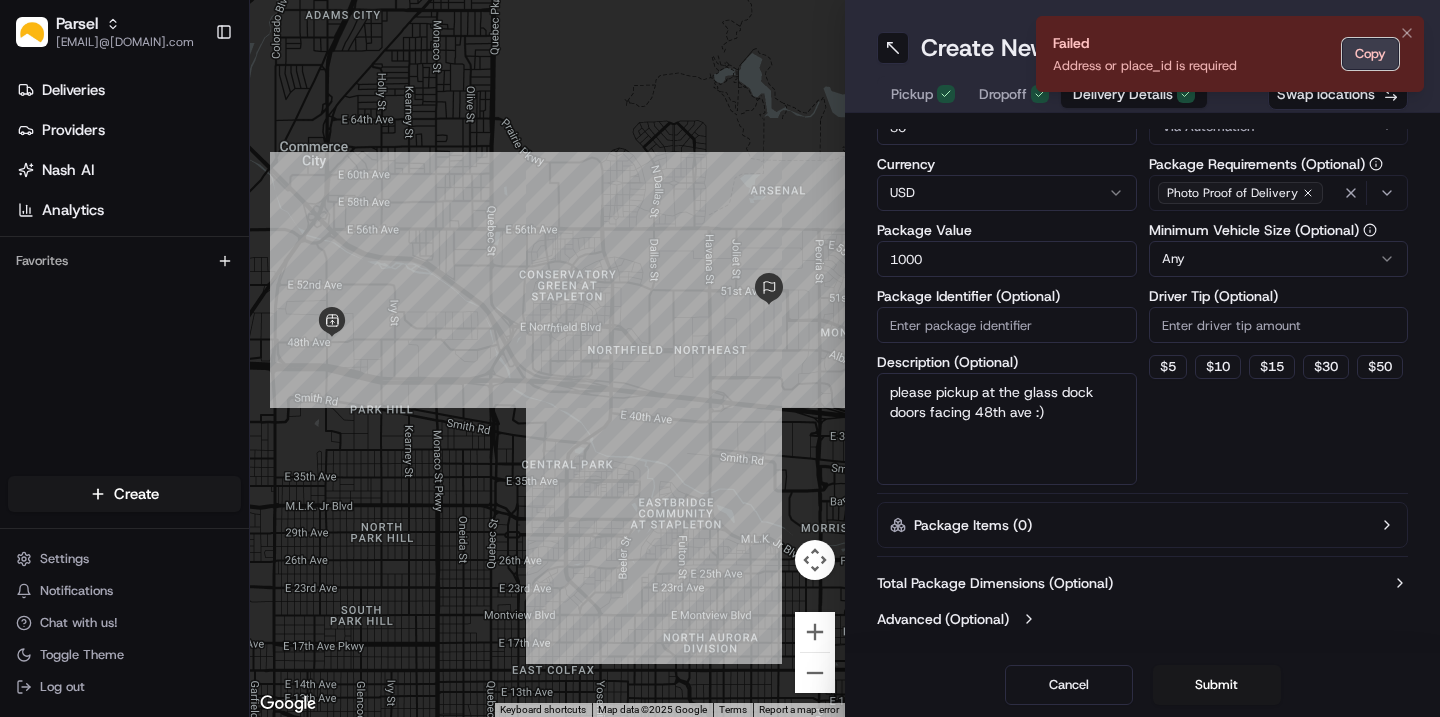 click on "Copy" at bounding box center (1370, 54) 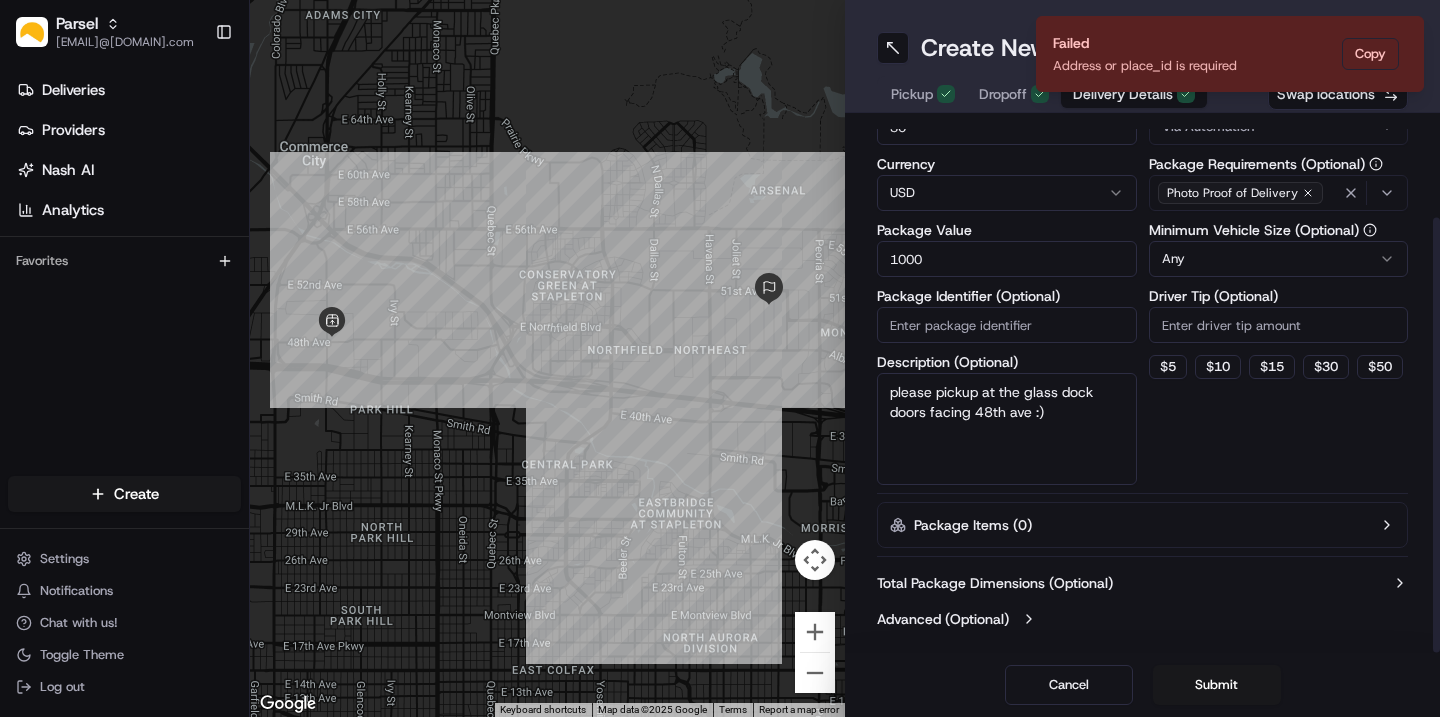 click on "Dispatch Strategy Via Automation Package Requirements (Optional) Photo Proof of Delivery Minimum Vehicle Size (Optional) Any Driver Tip (Optional) $ 5 $ 10 $ 15 $ 30 $ 50" at bounding box center [1279, 288] 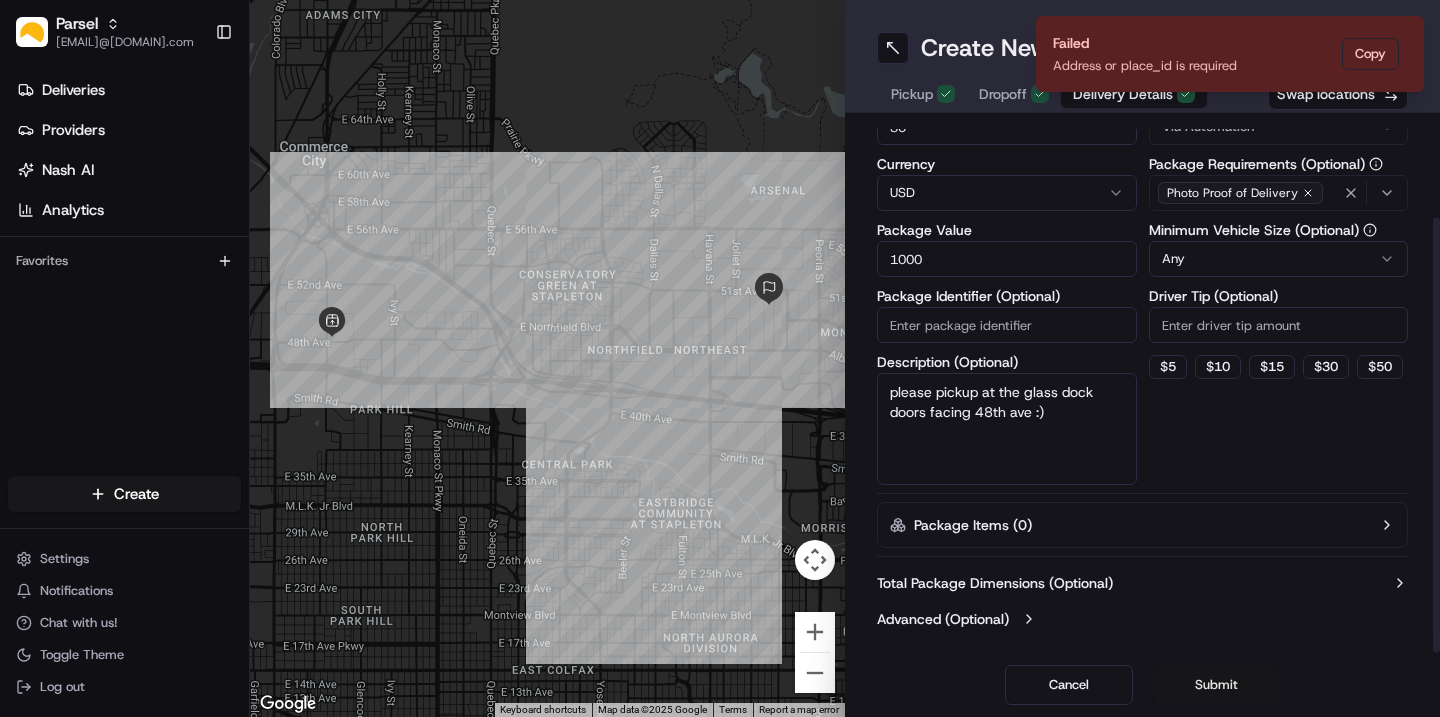 click on "Submit" at bounding box center (1217, 685) 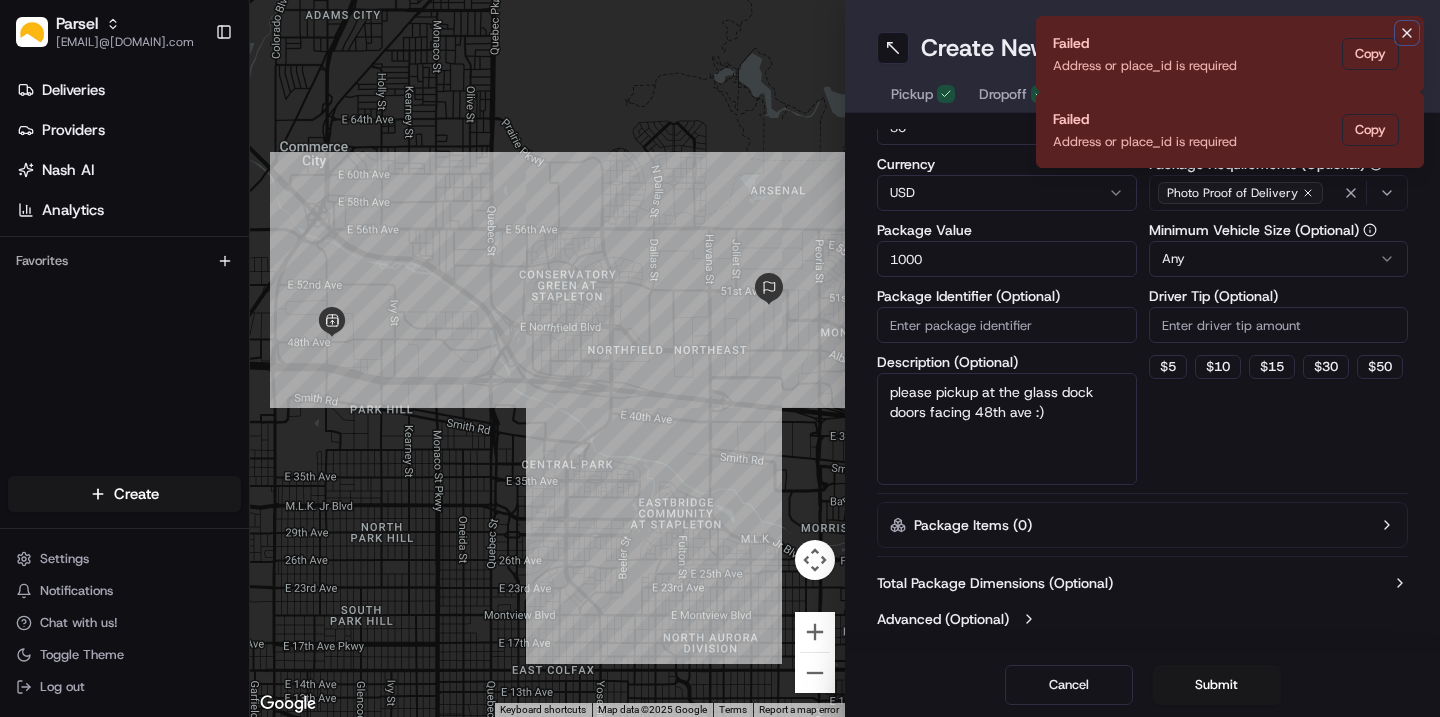 click 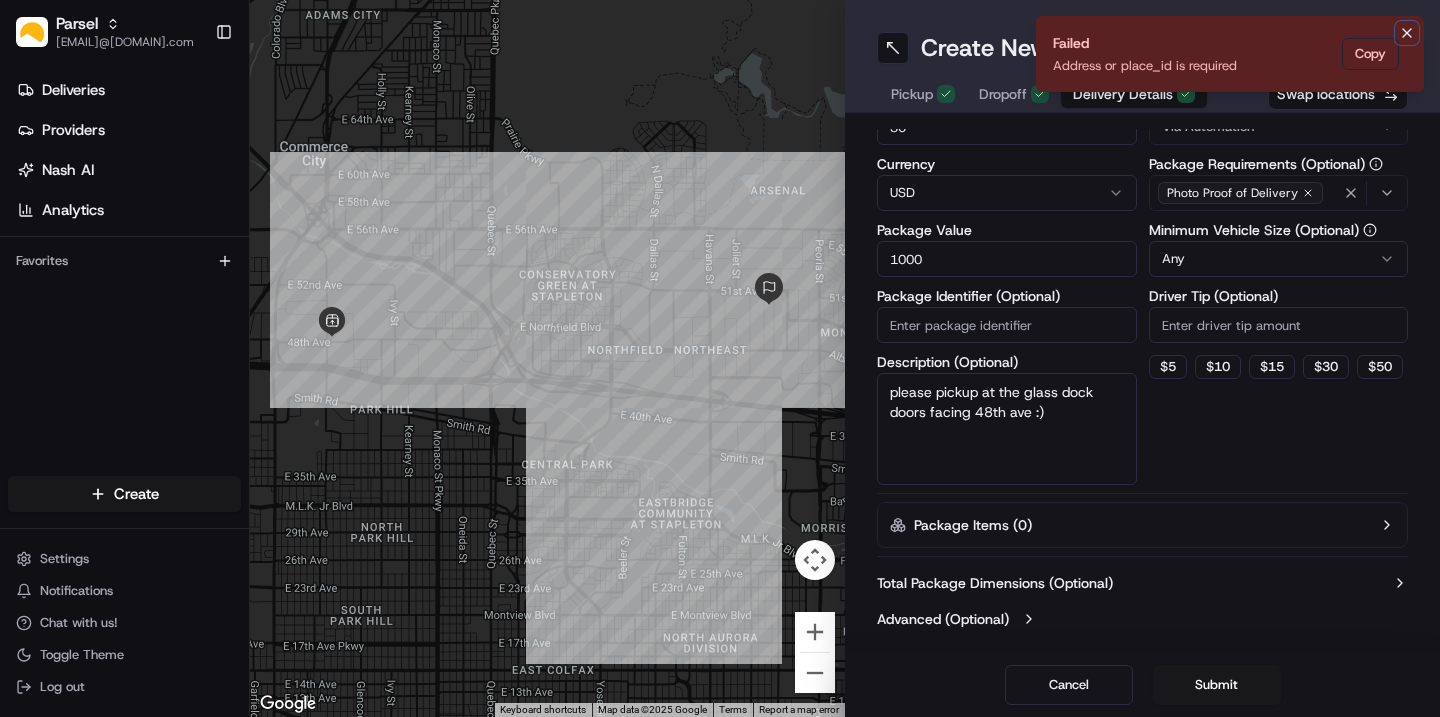 click 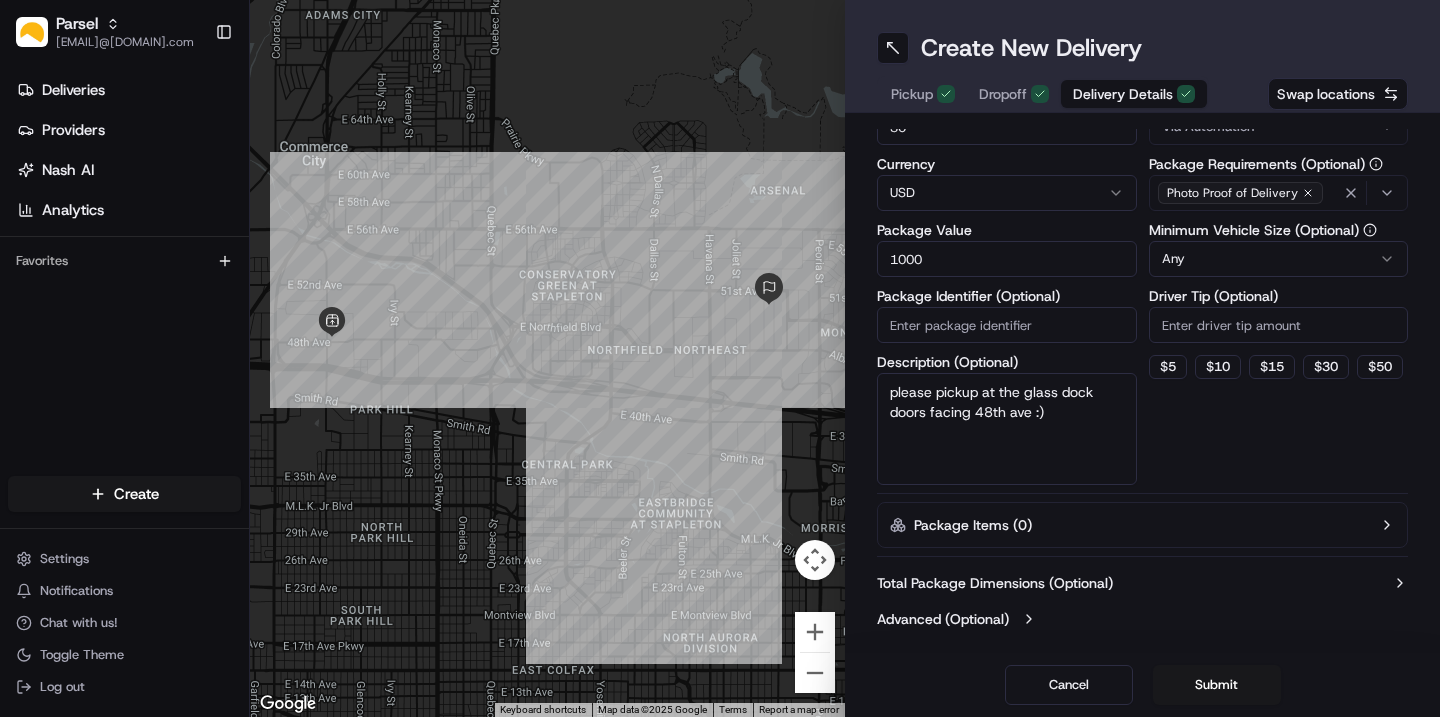 click on "Pickup" at bounding box center [923, 94] 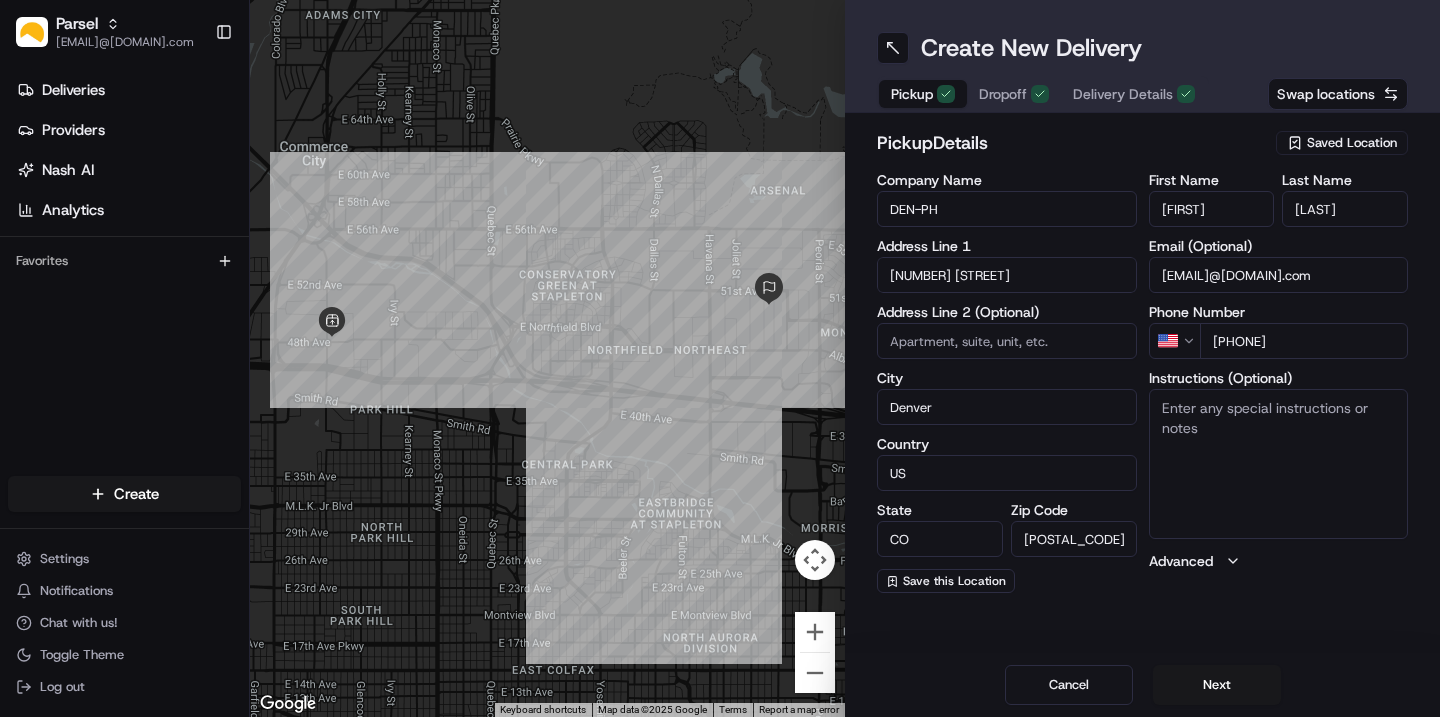 scroll, scrollTop: 0, scrollLeft: 0, axis: both 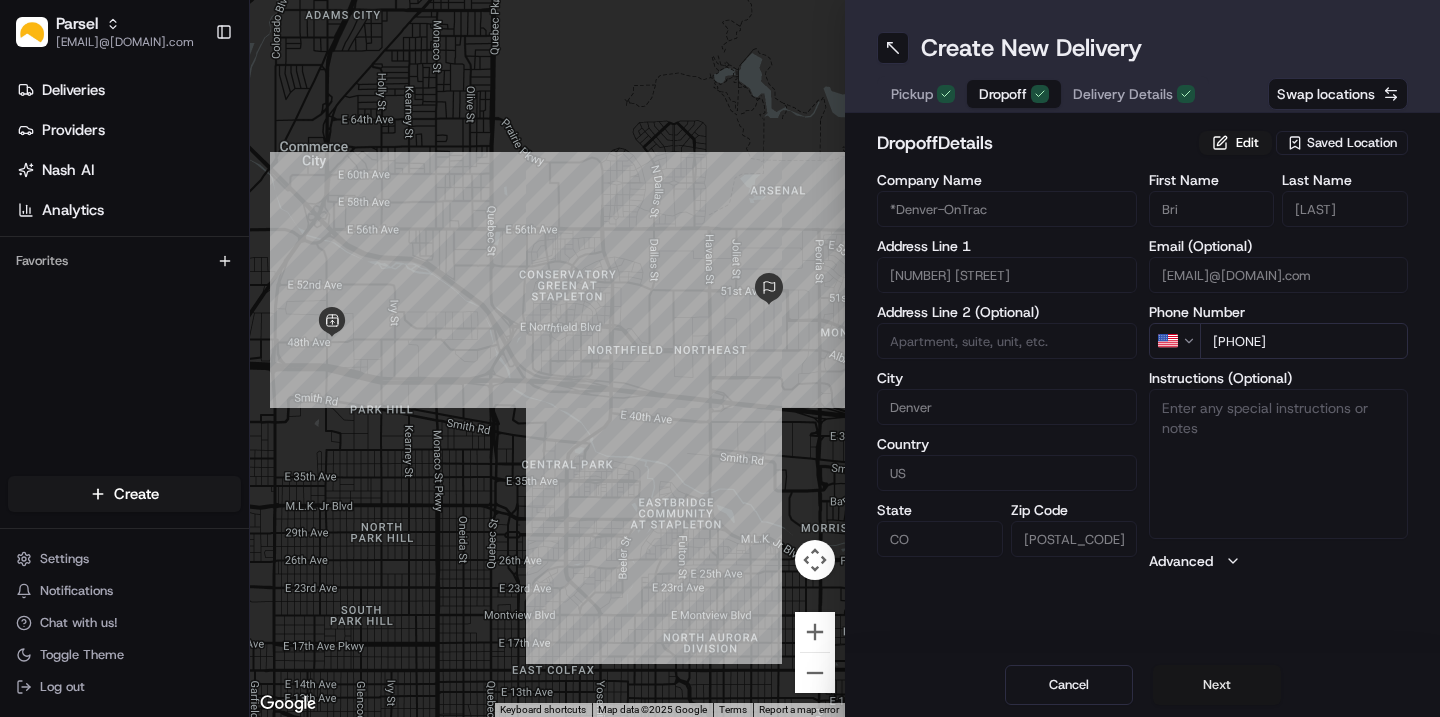 click on "Next" at bounding box center (1217, 685) 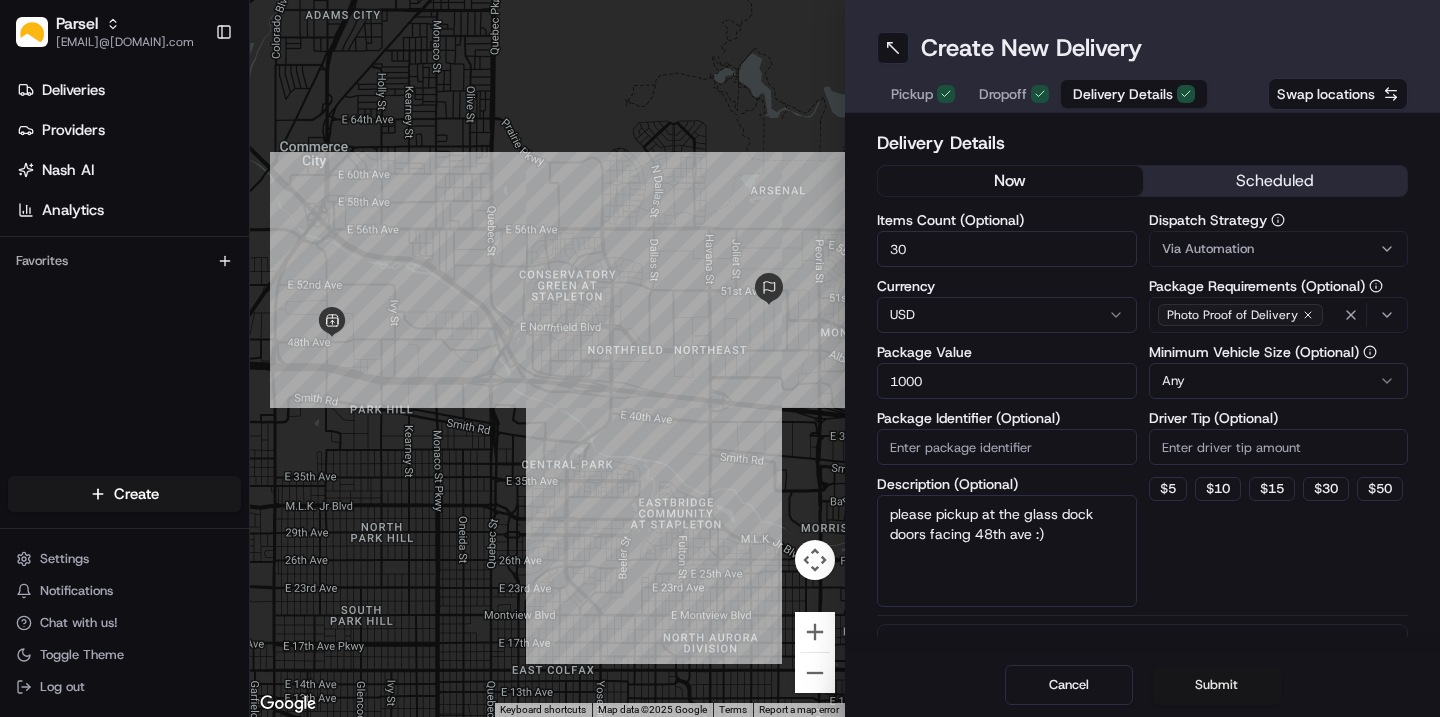 click on "Submit" at bounding box center (1217, 685) 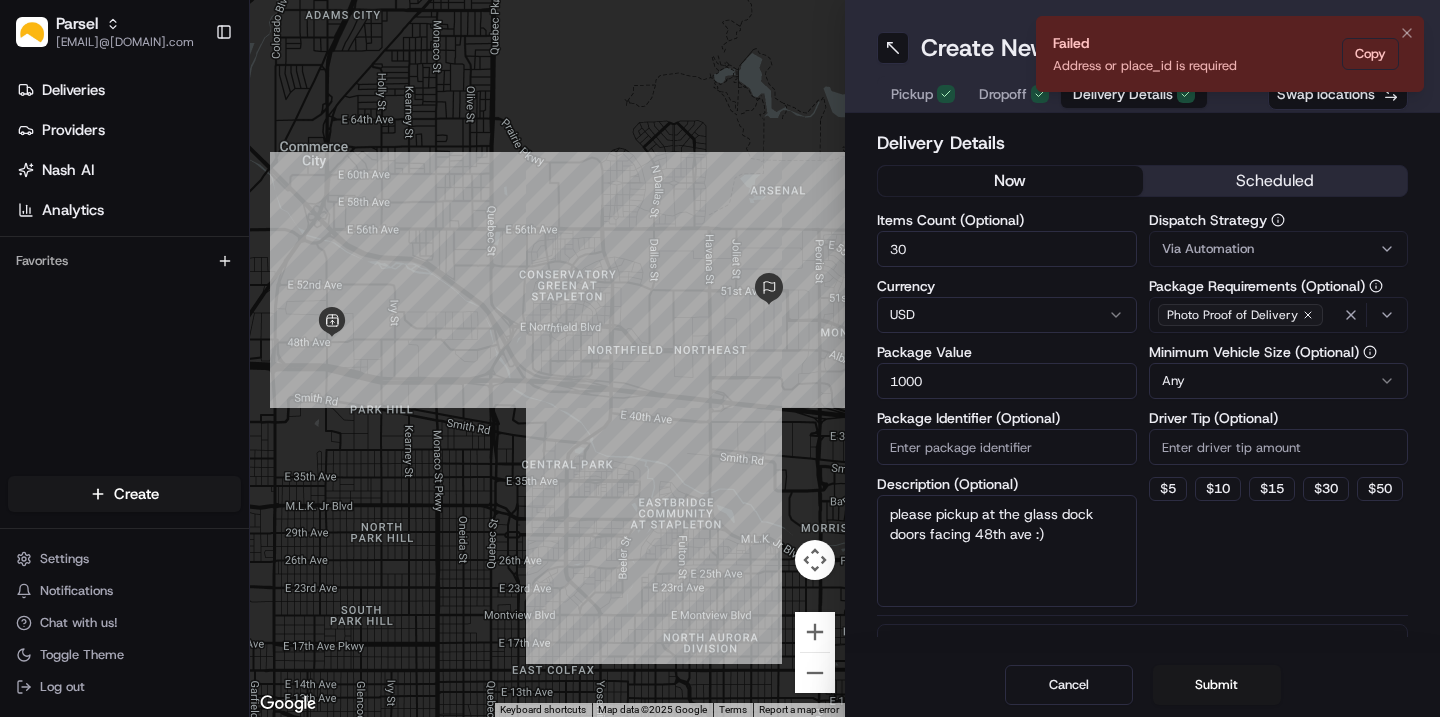 click on "Failed" at bounding box center [1145, 43] 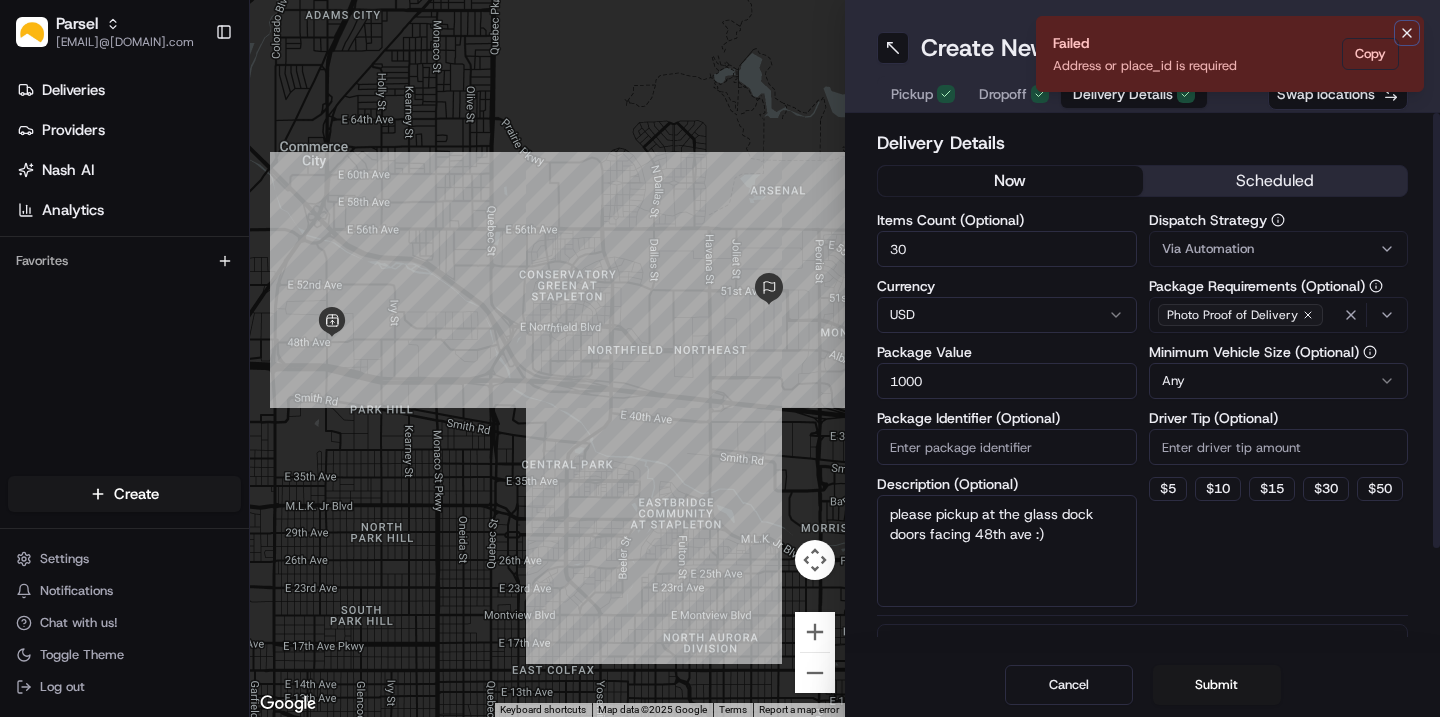 click 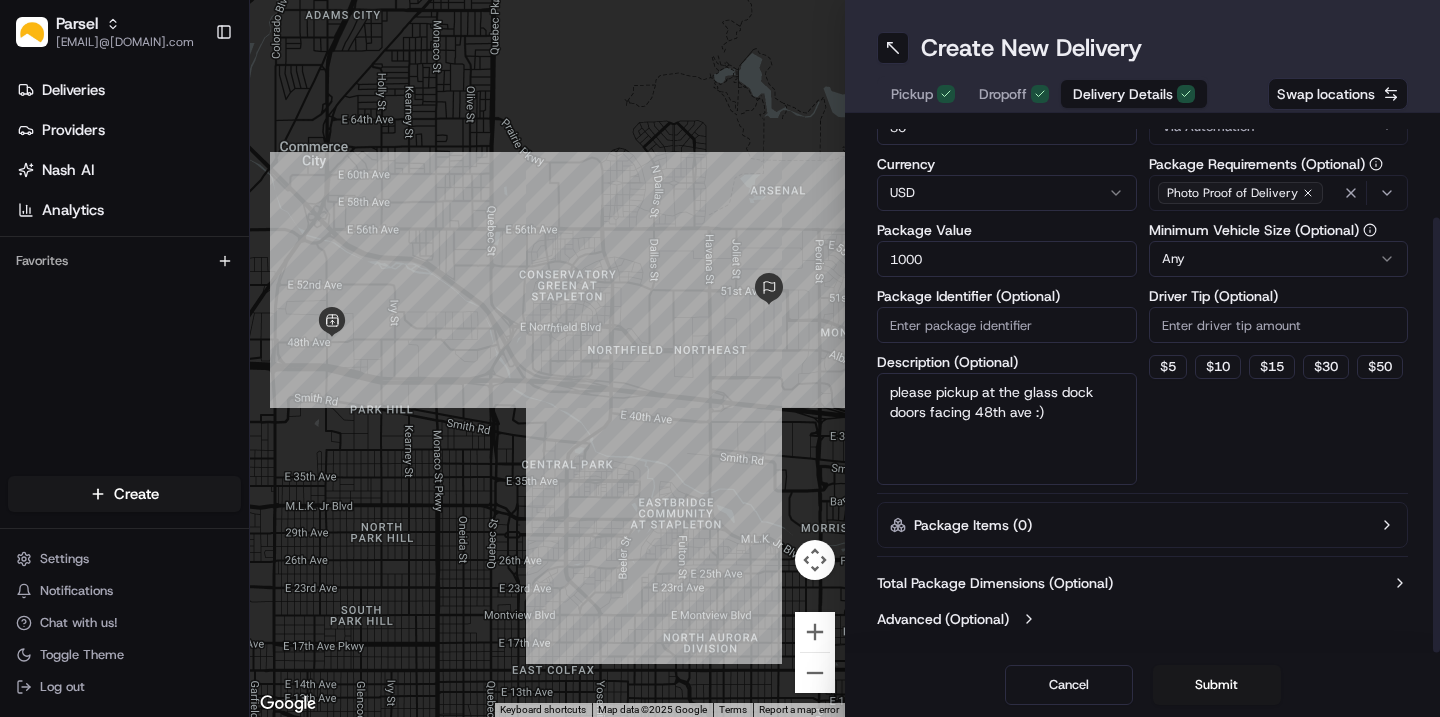 scroll, scrollTop: 0, scrollLeft: 0, axis: both 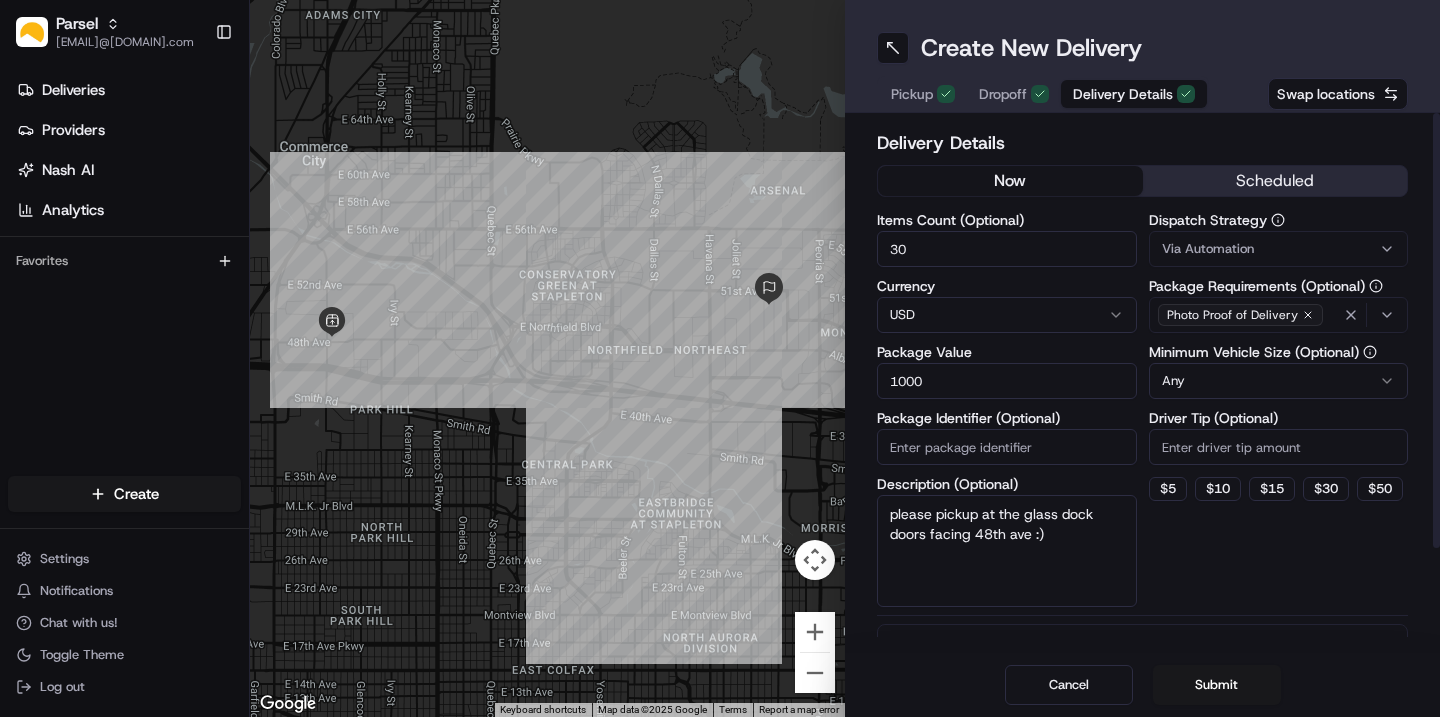 click on "Dropoff" at bounding box center [1003, 94] 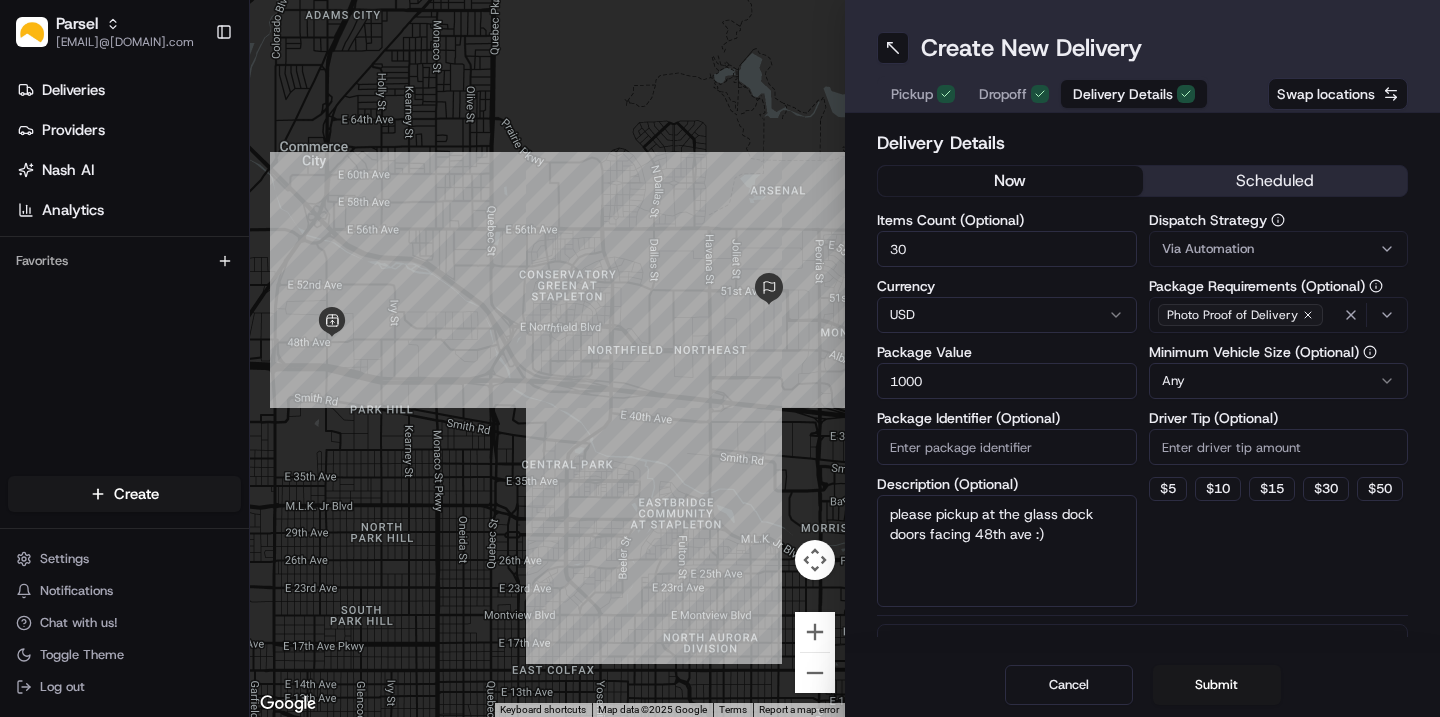 click on "Delivery Details" at bounding box center [1123, 94] 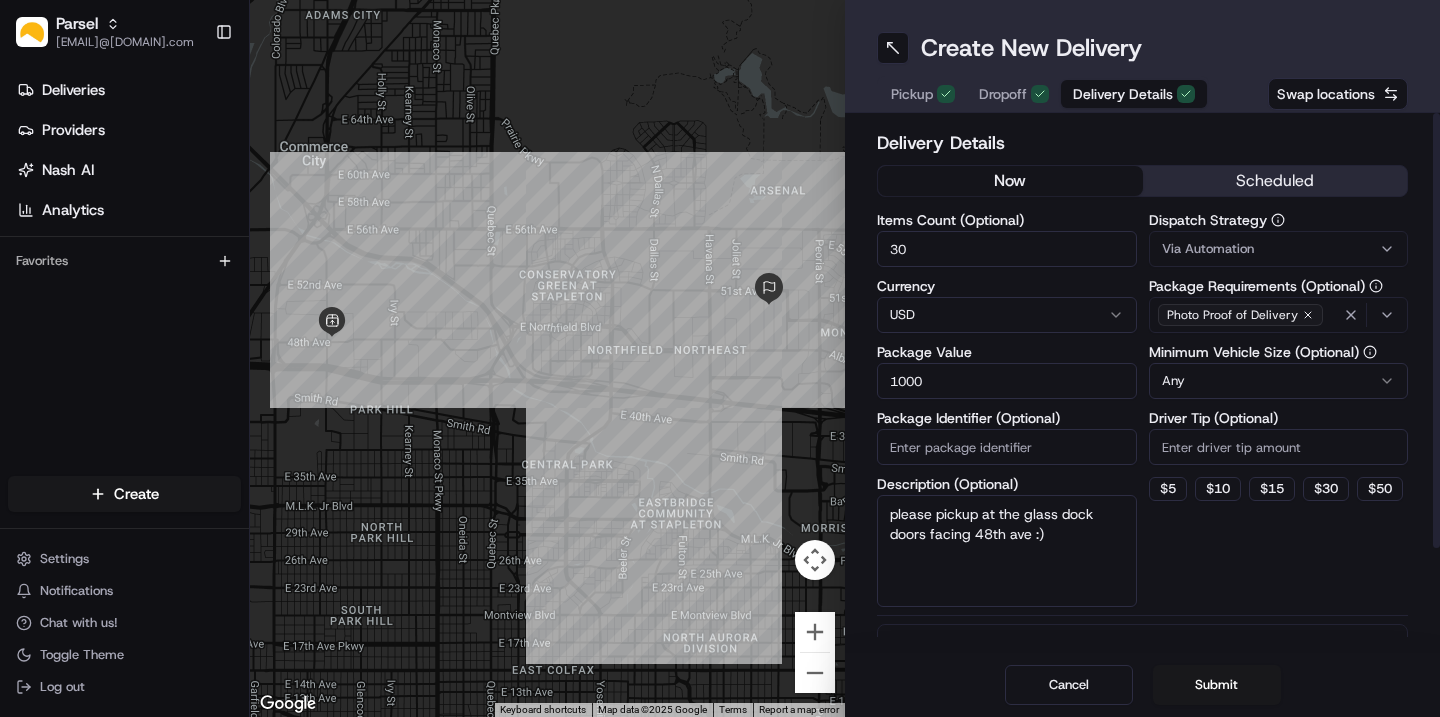 click on "now" at bounding box center (1010, 181) 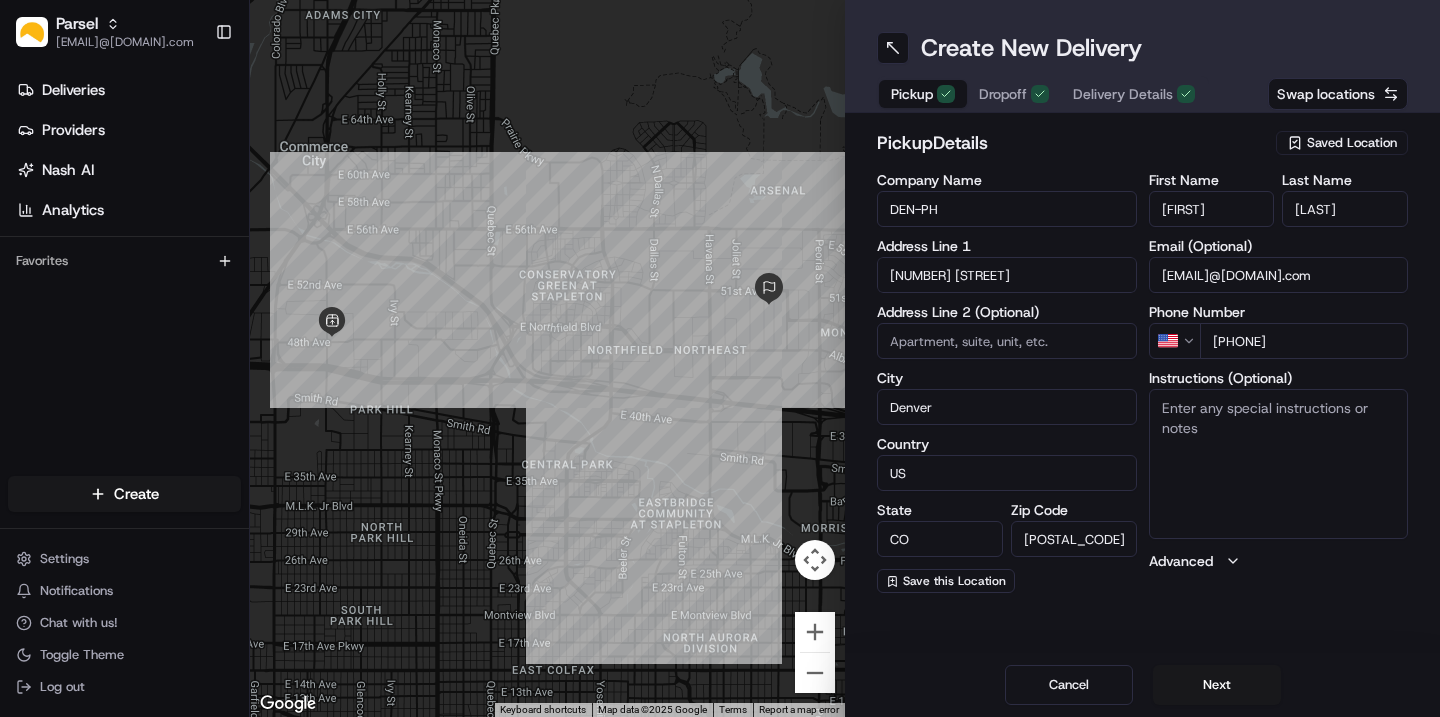 click on "4800 Dahlia St" at bounding box center (1007, 275) 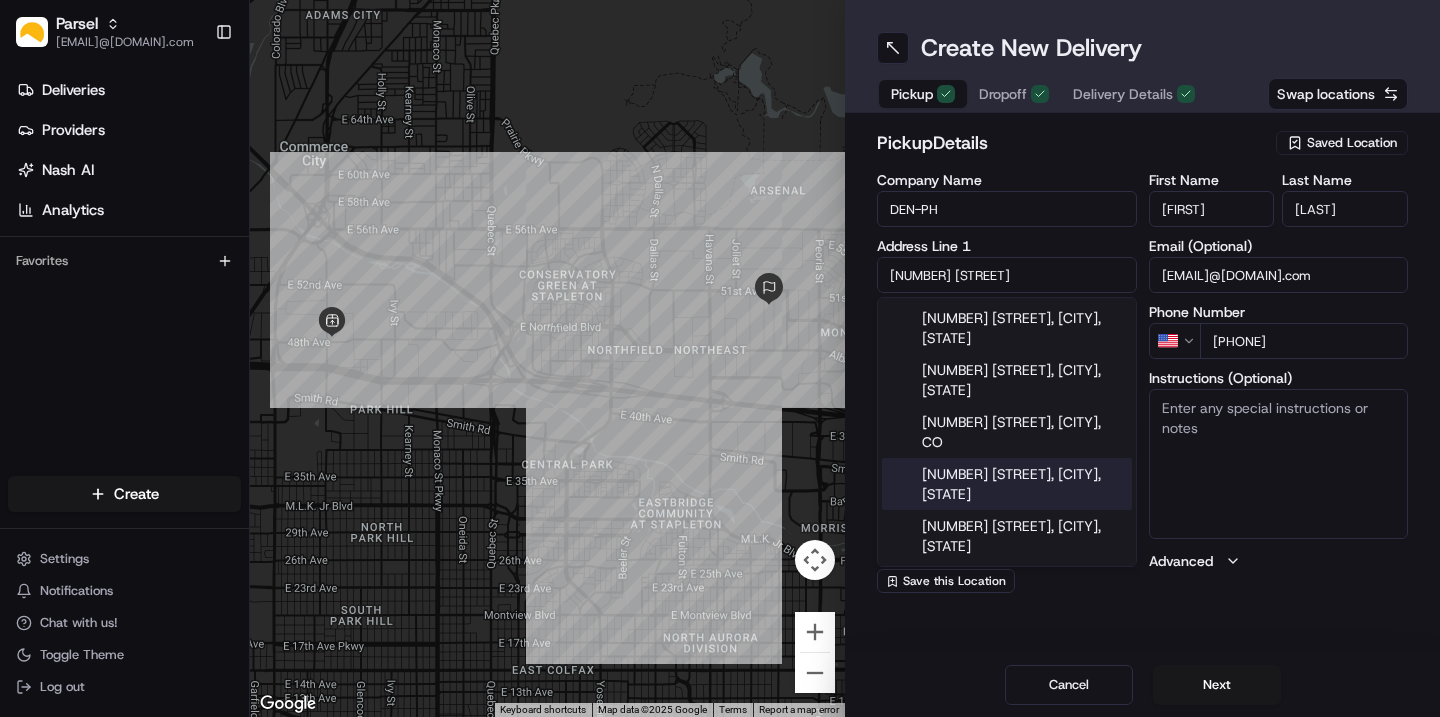 click on "Instructions (Optional)" at bounding box center [1279, 464] 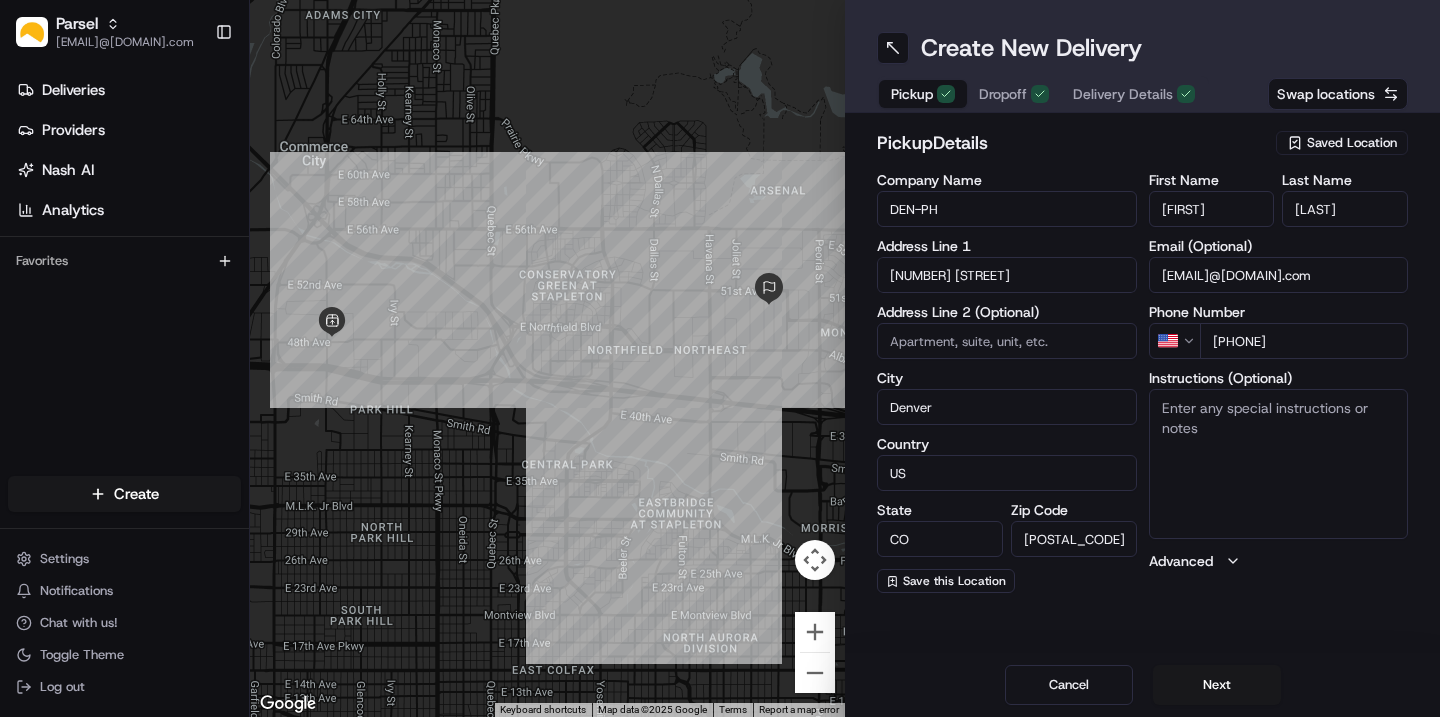 click on "Instructions (Optional)" at bounding box center (1279, 464) 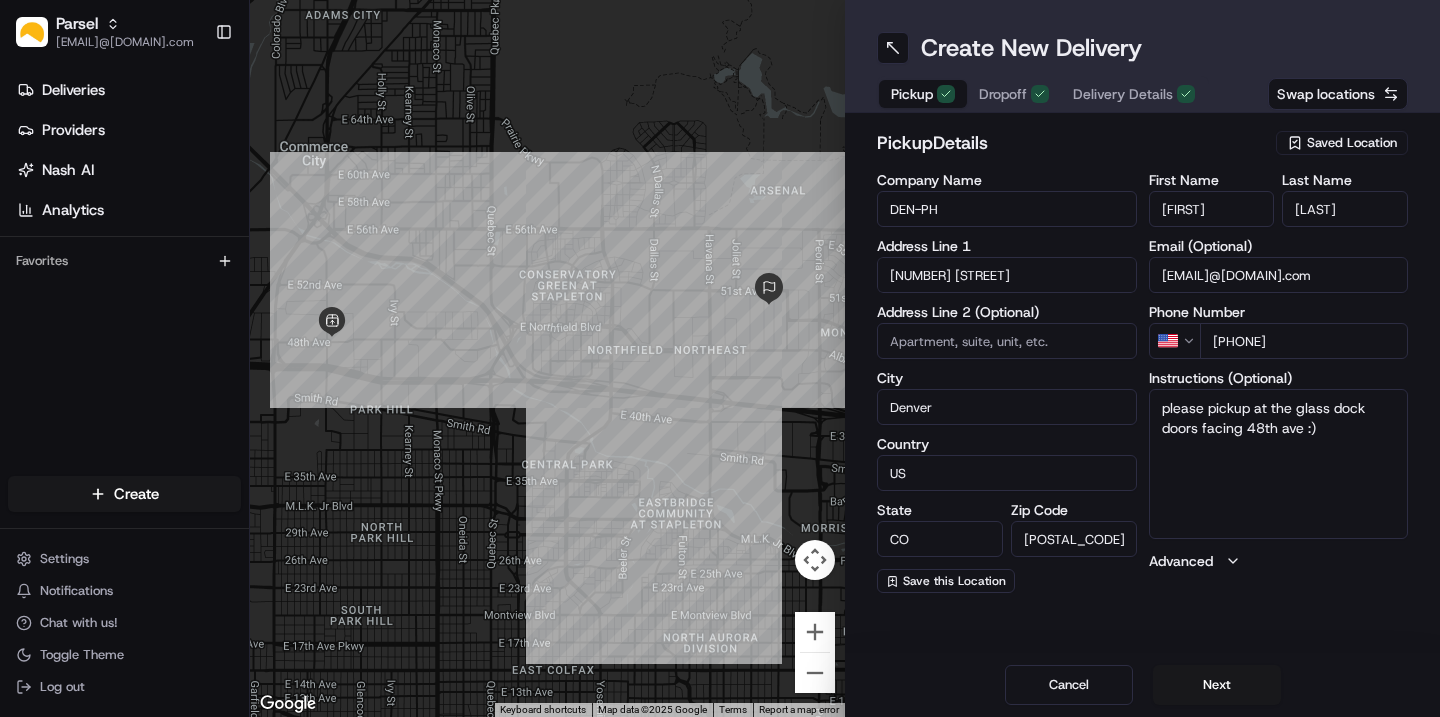 type on "please pickup at the glass dock doors facing 48th ave :)" 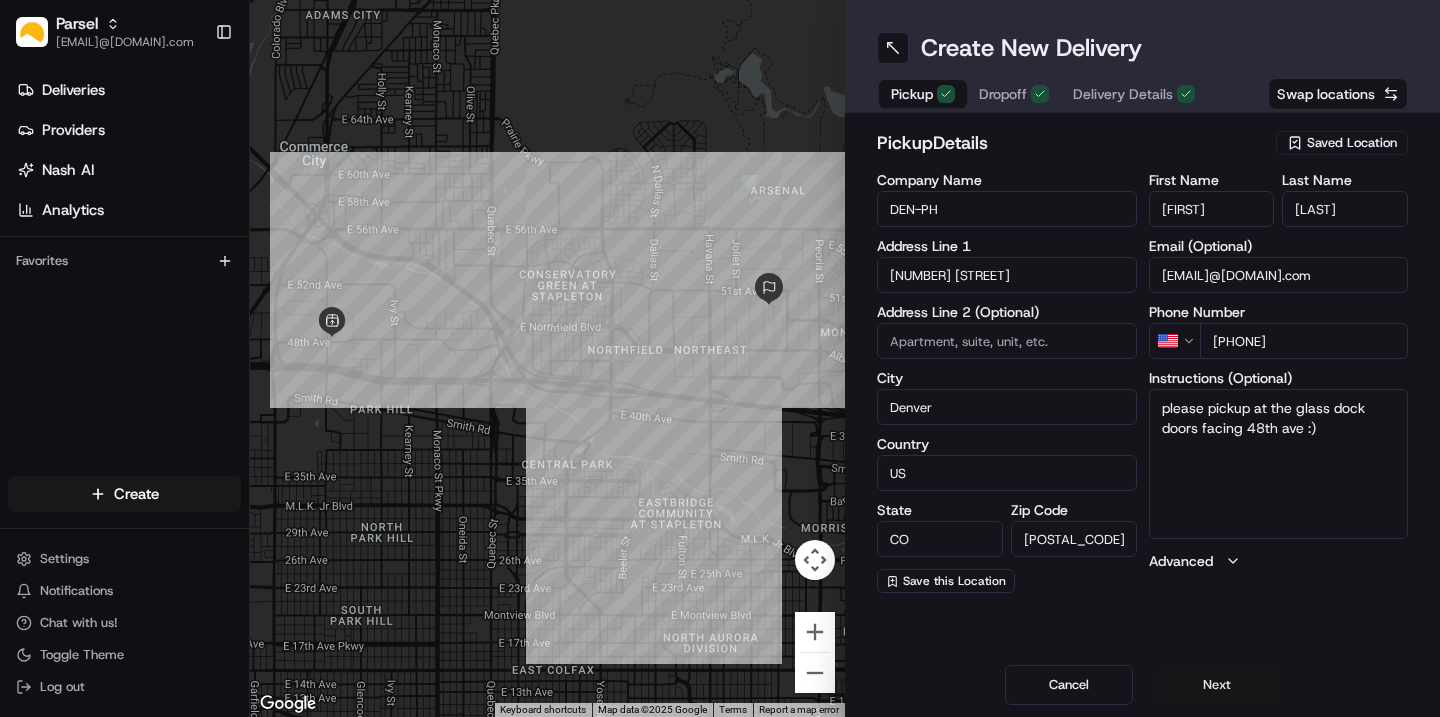 click on "Next" at bounding box center (1217, 685) 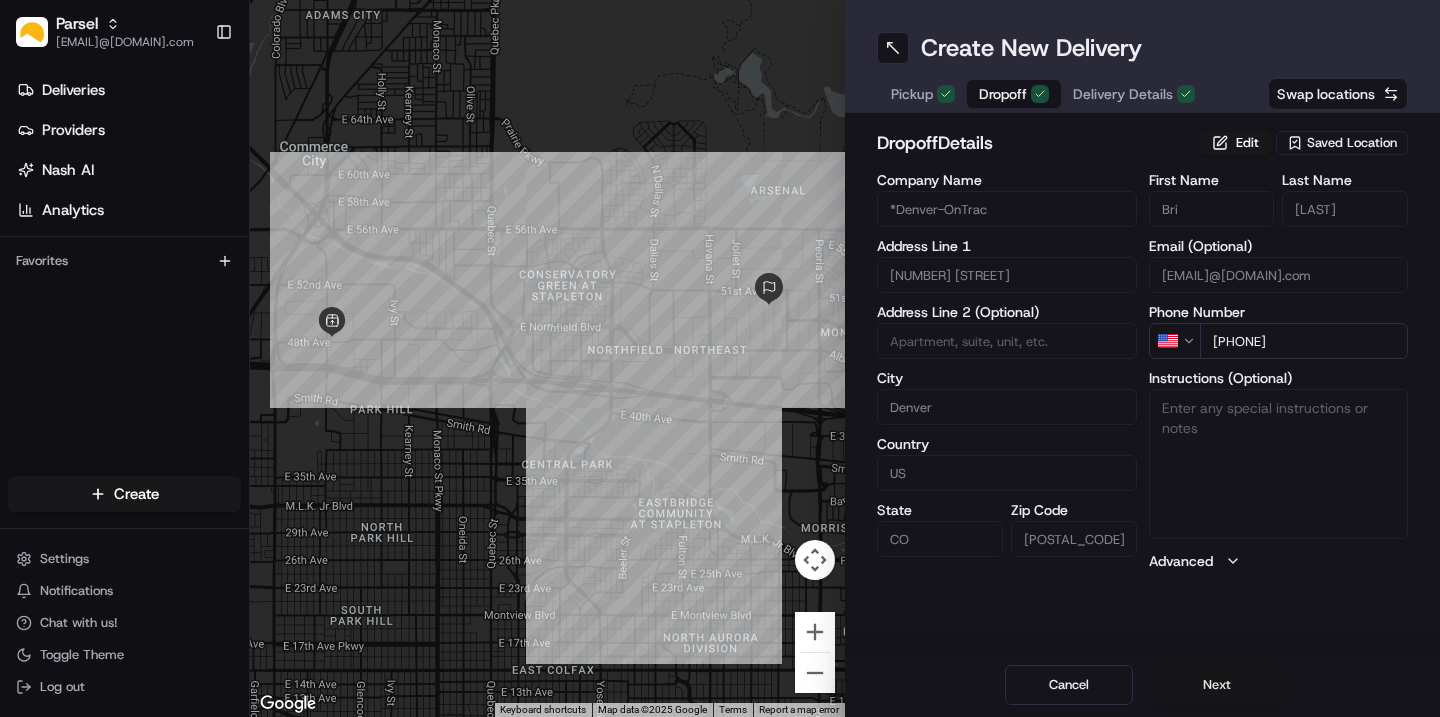 click on "Next" at bounding box center [1217, 685] 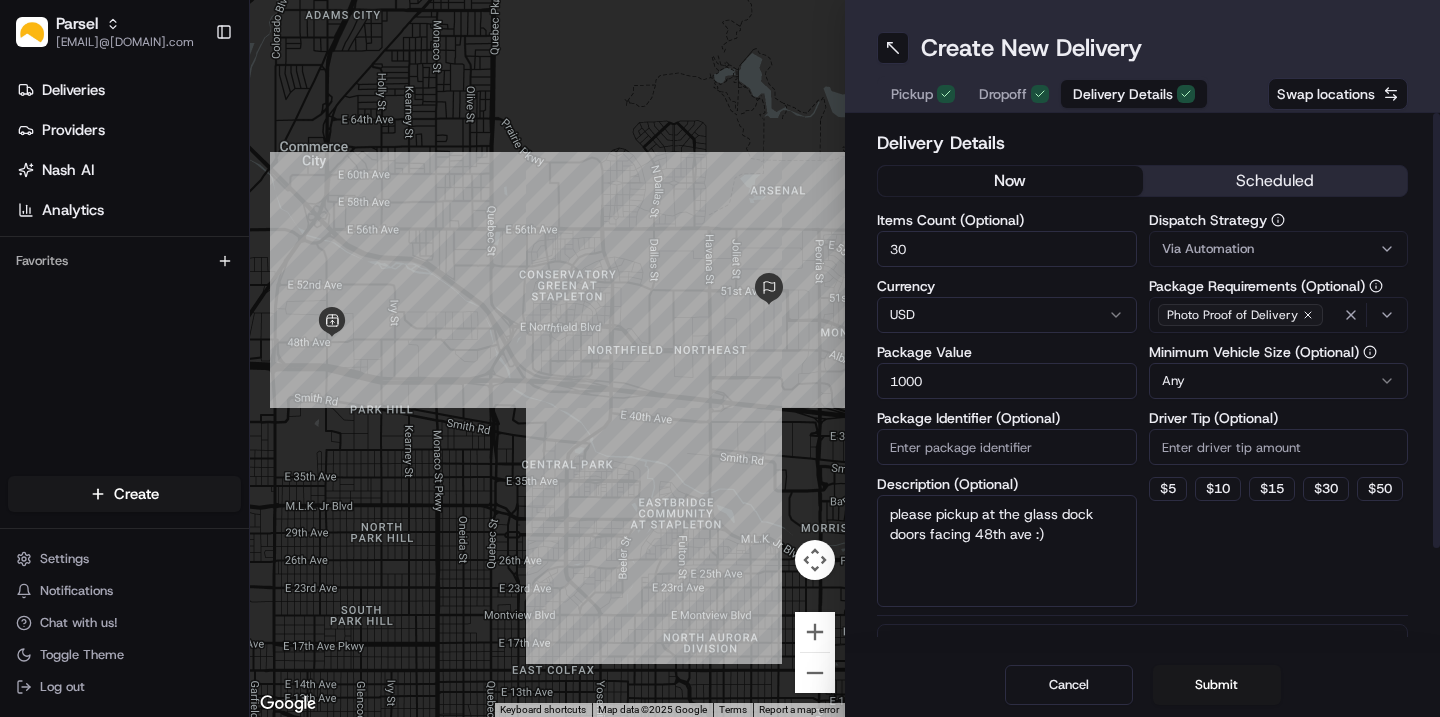 click on "30" at bounding box center (1007, 249) 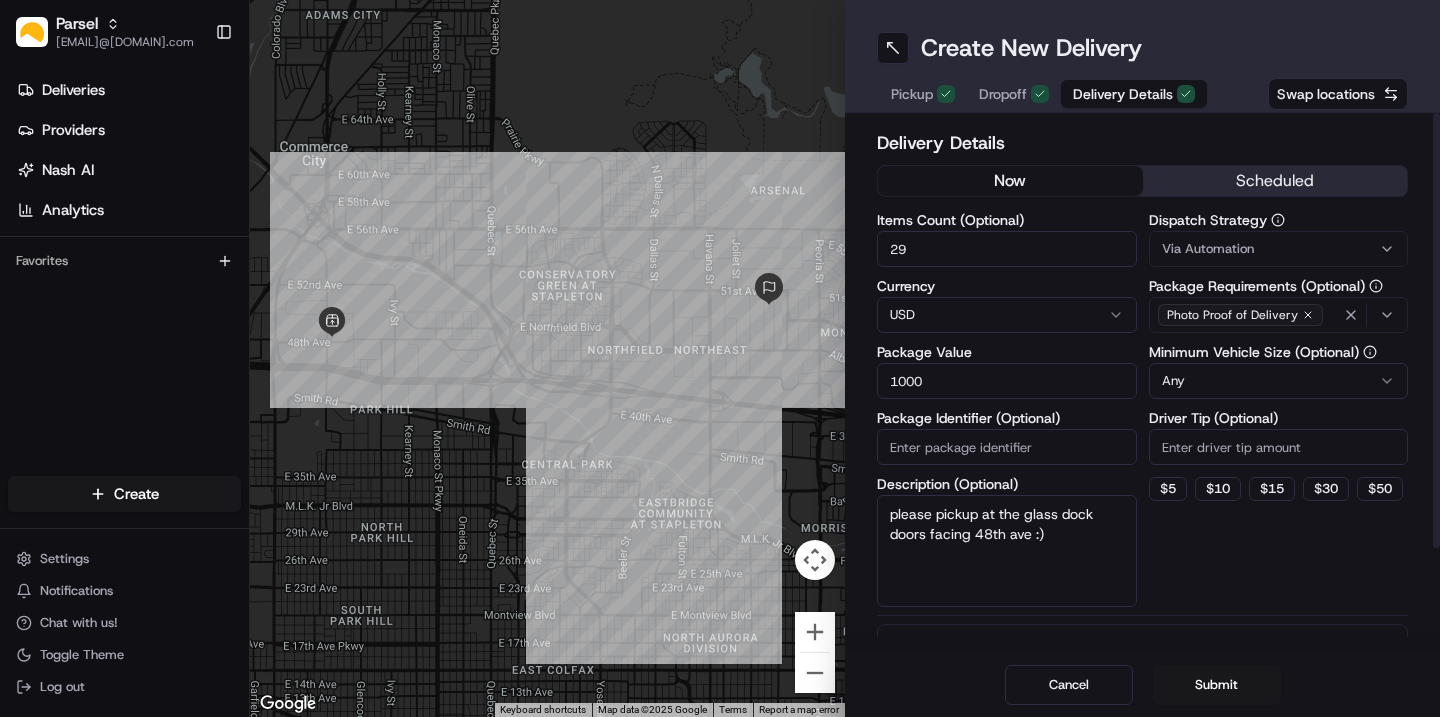 type on "29" 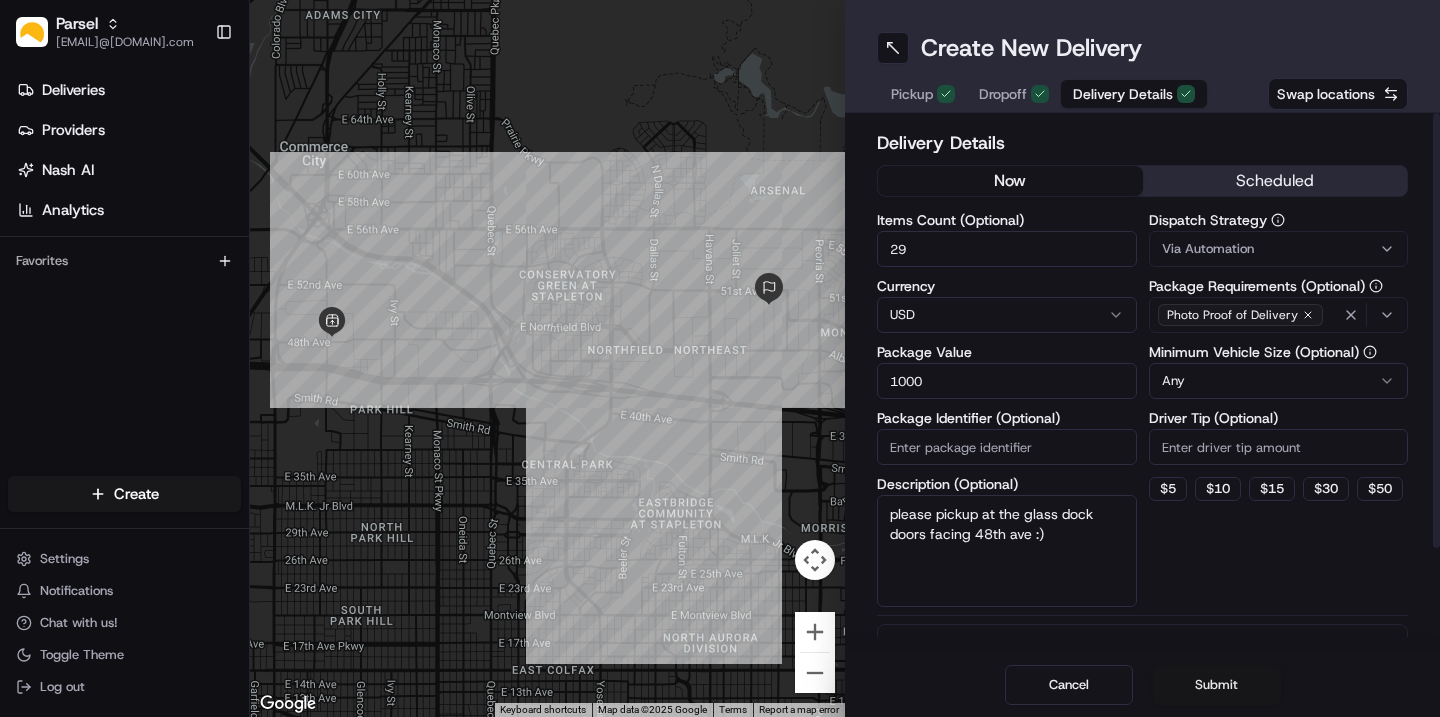 click on "Submit" at bounding box center (1217, 685) 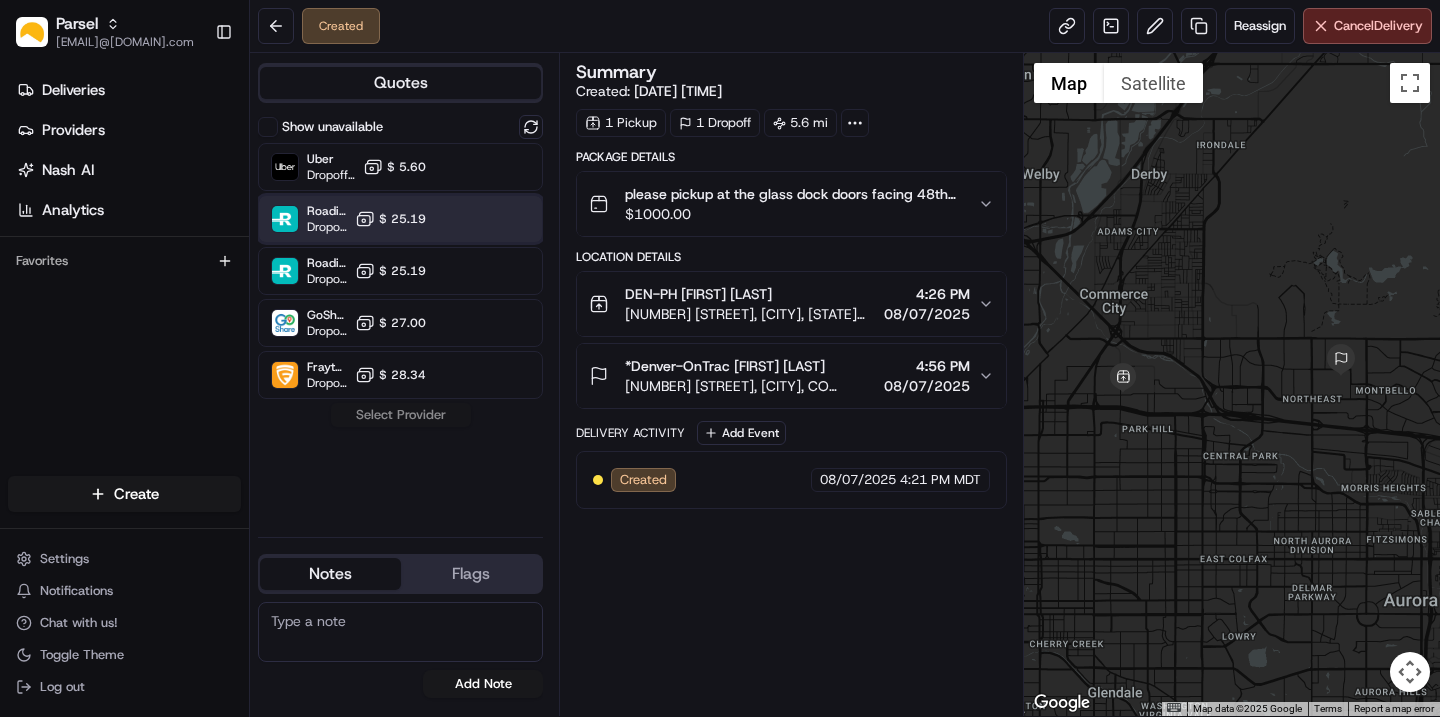 click on "Roadie Rush (P2P) Dropoff ETA   - $   25.19" at bounding box center (400, 219) 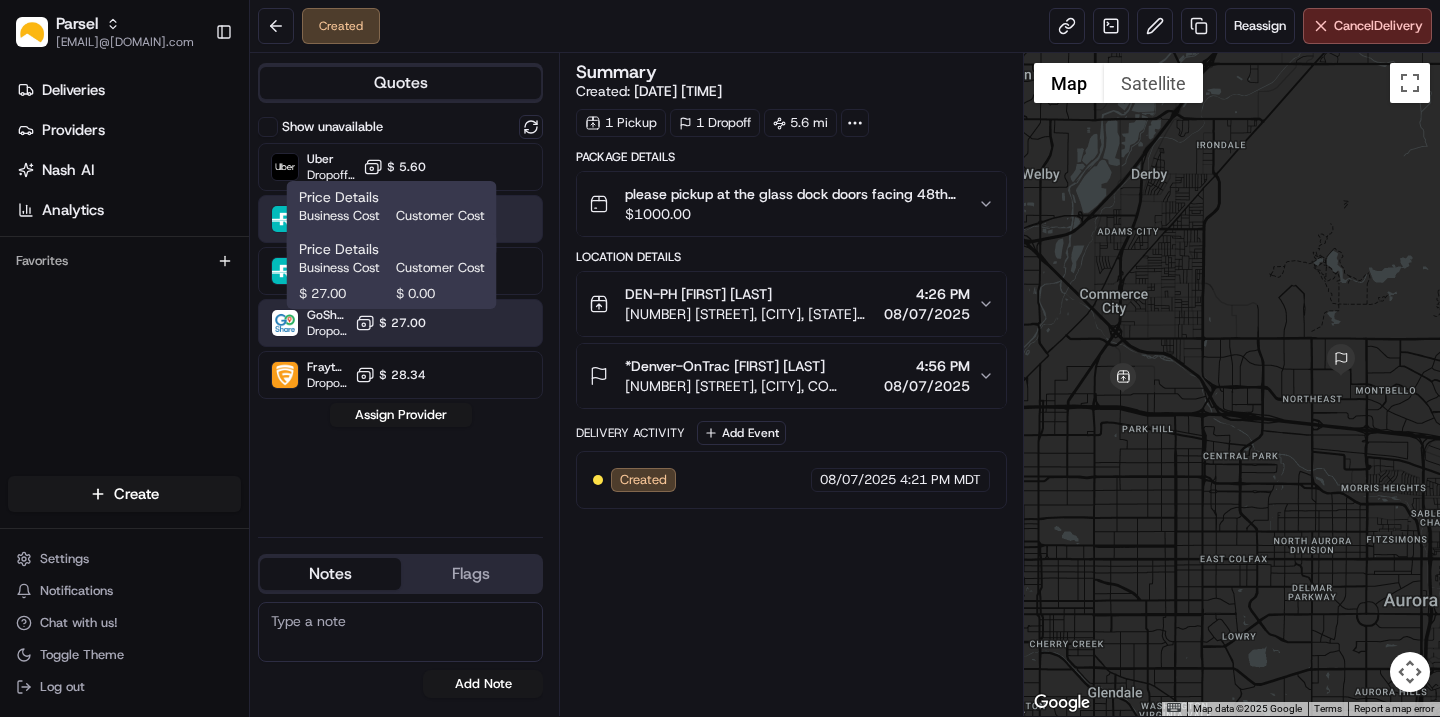 click on "$   27.00" at bounding box center (390, 323) 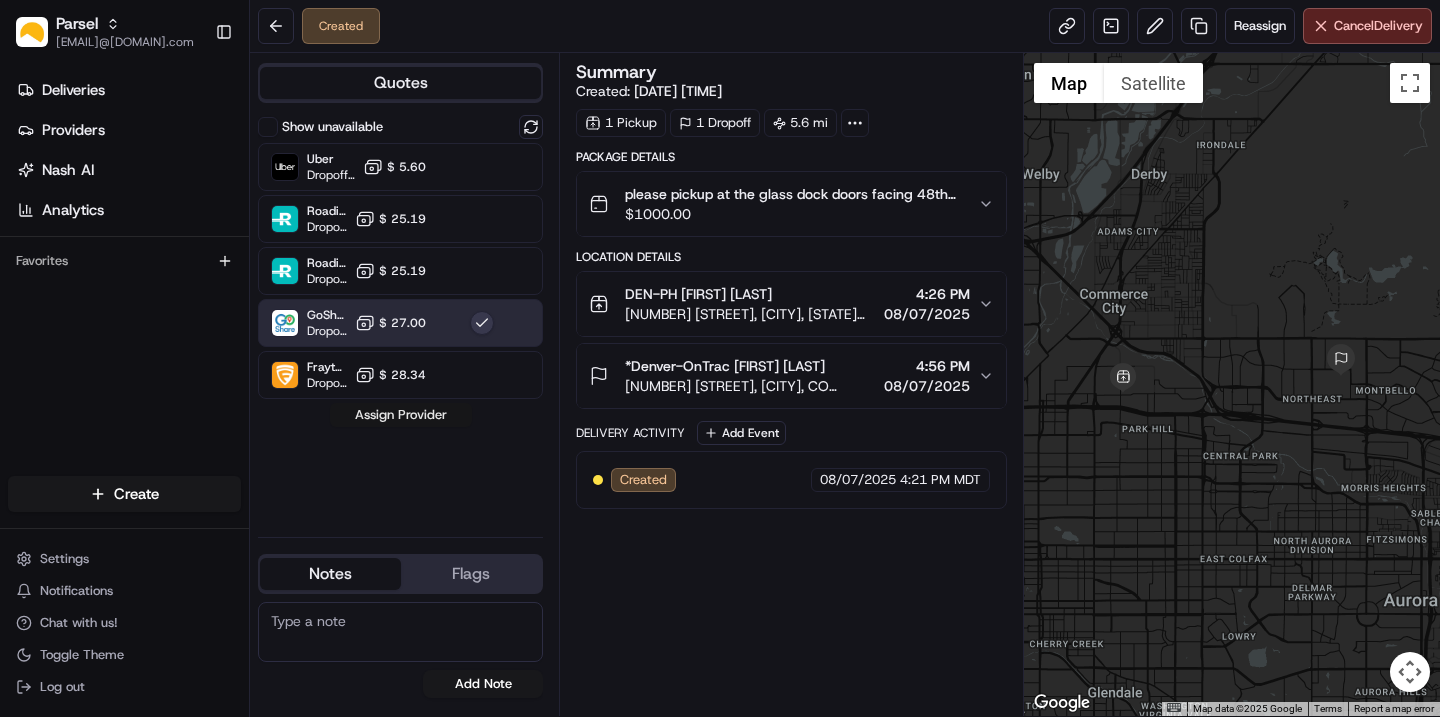 click on "Assign Provider" at bounding box center (401, 415) 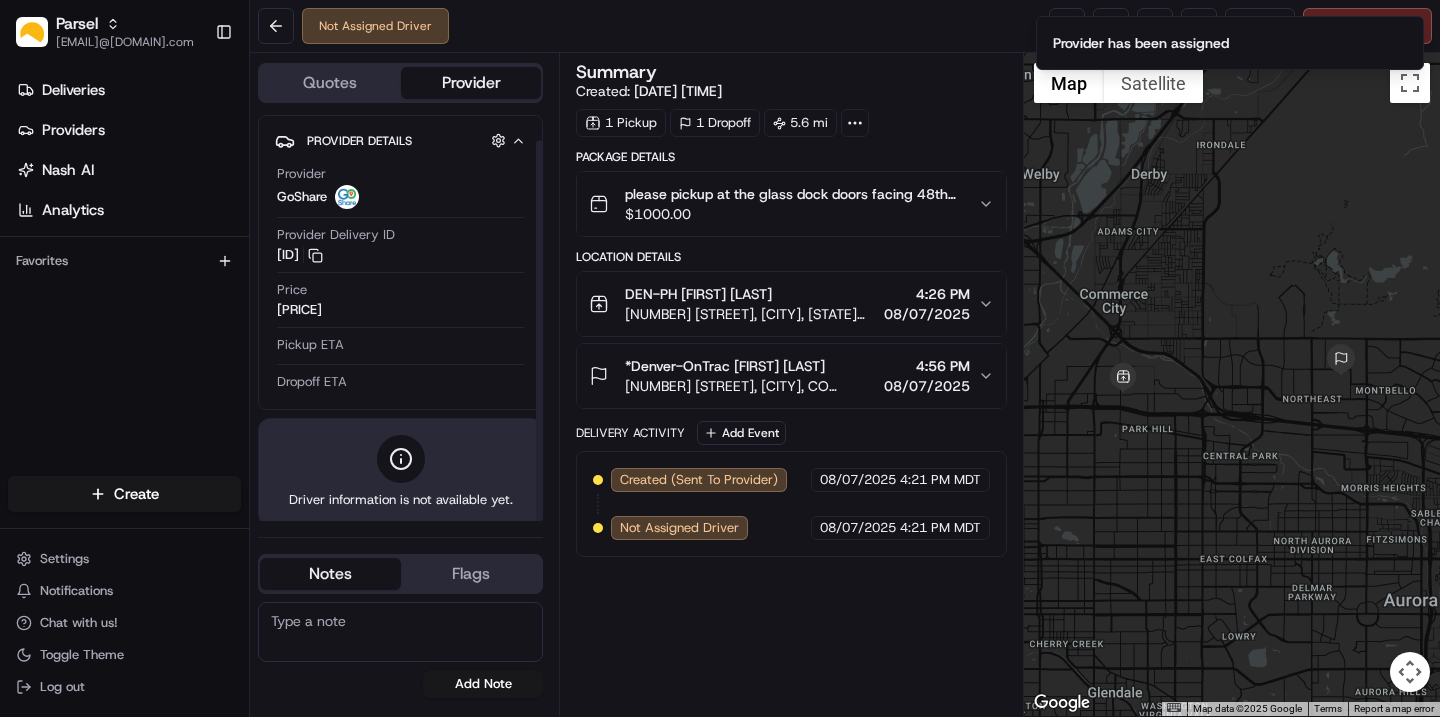 scroll, scrollTop: 27, scrollLeft: 0, axis: vertical 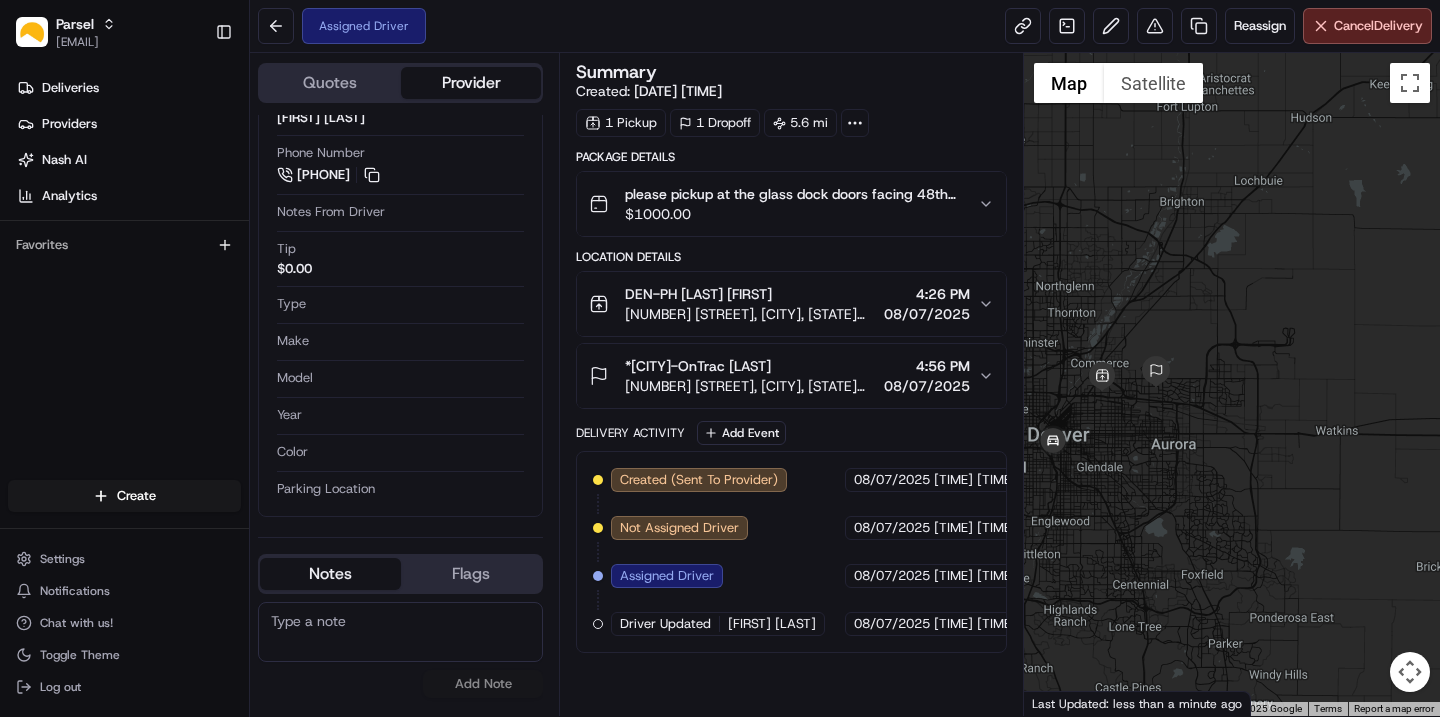click at bounding box center [1232, 384] 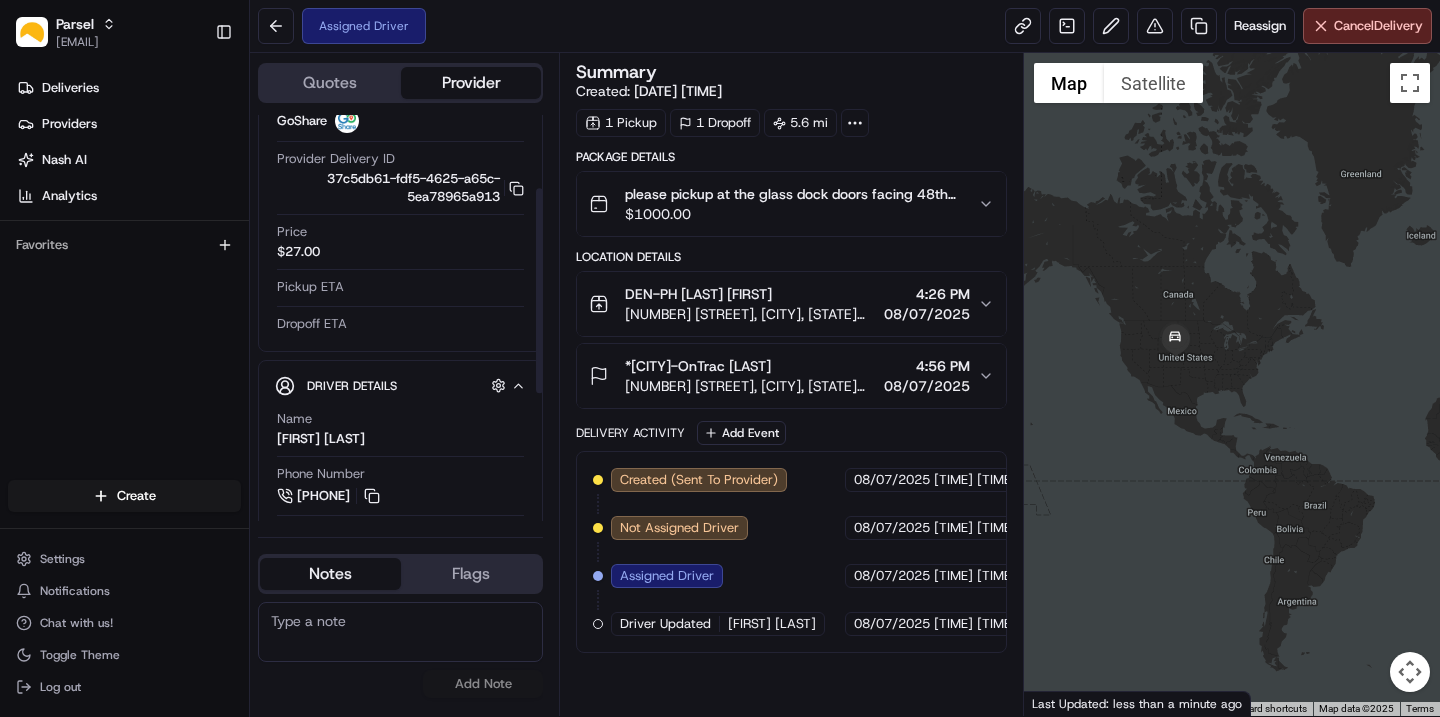 scroll, scrollTop: 0, scrollLeft: 0, axis: both 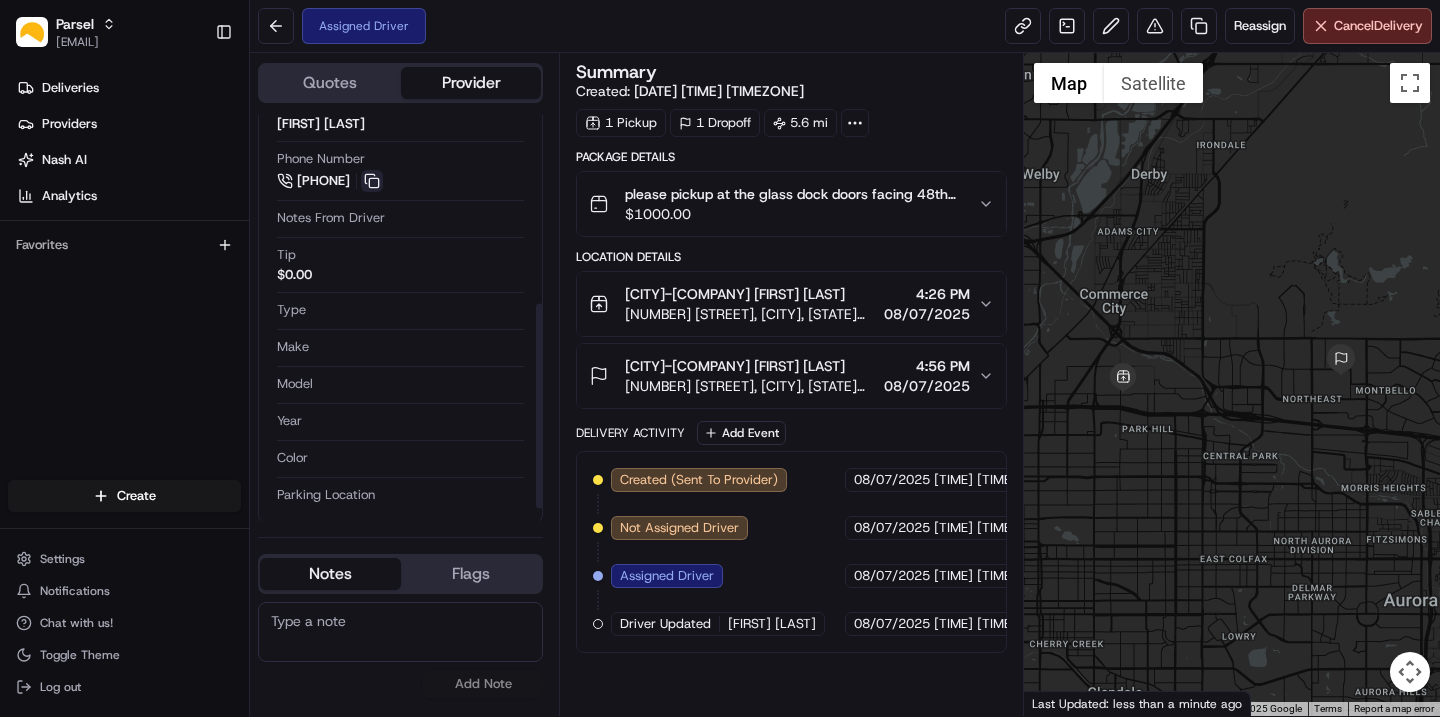 click at bounding box center (372, 181) 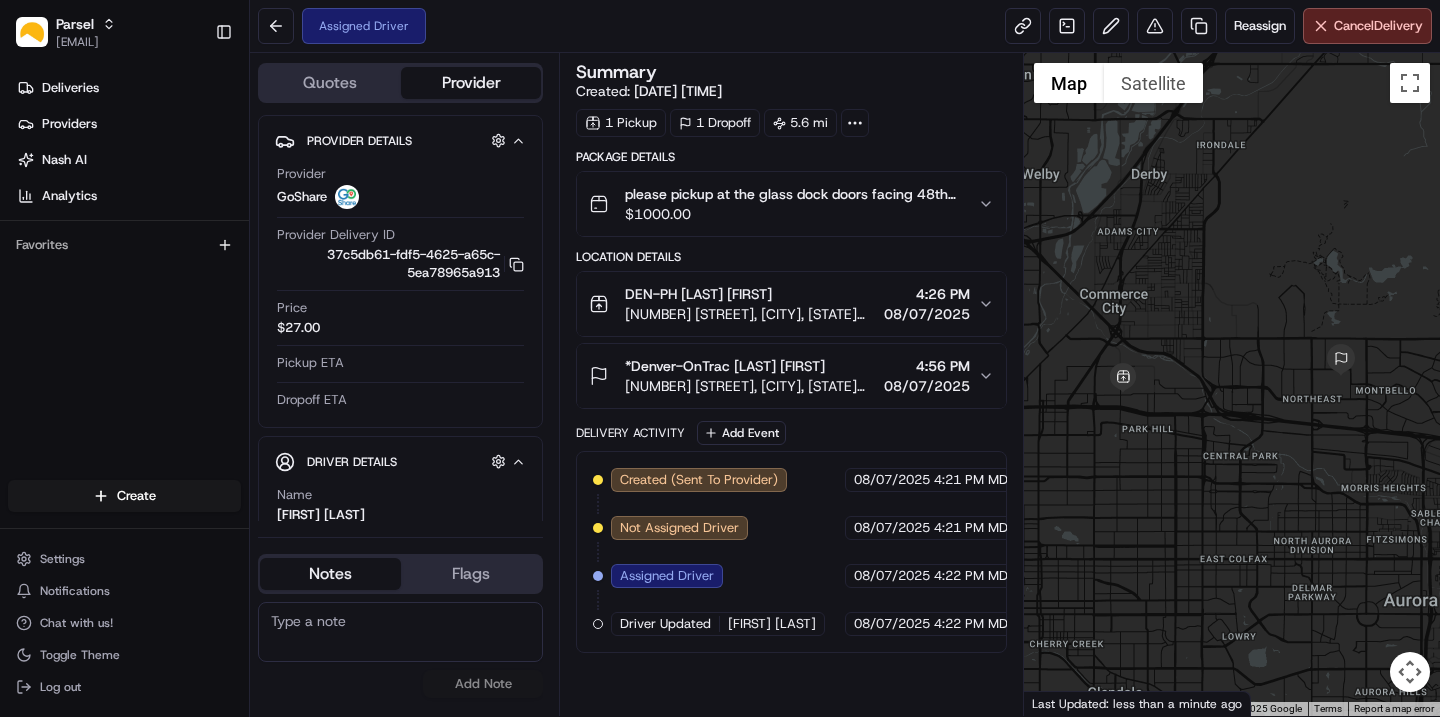 scroll, scrollTop: 0, scrollLeft: 0, axis: both 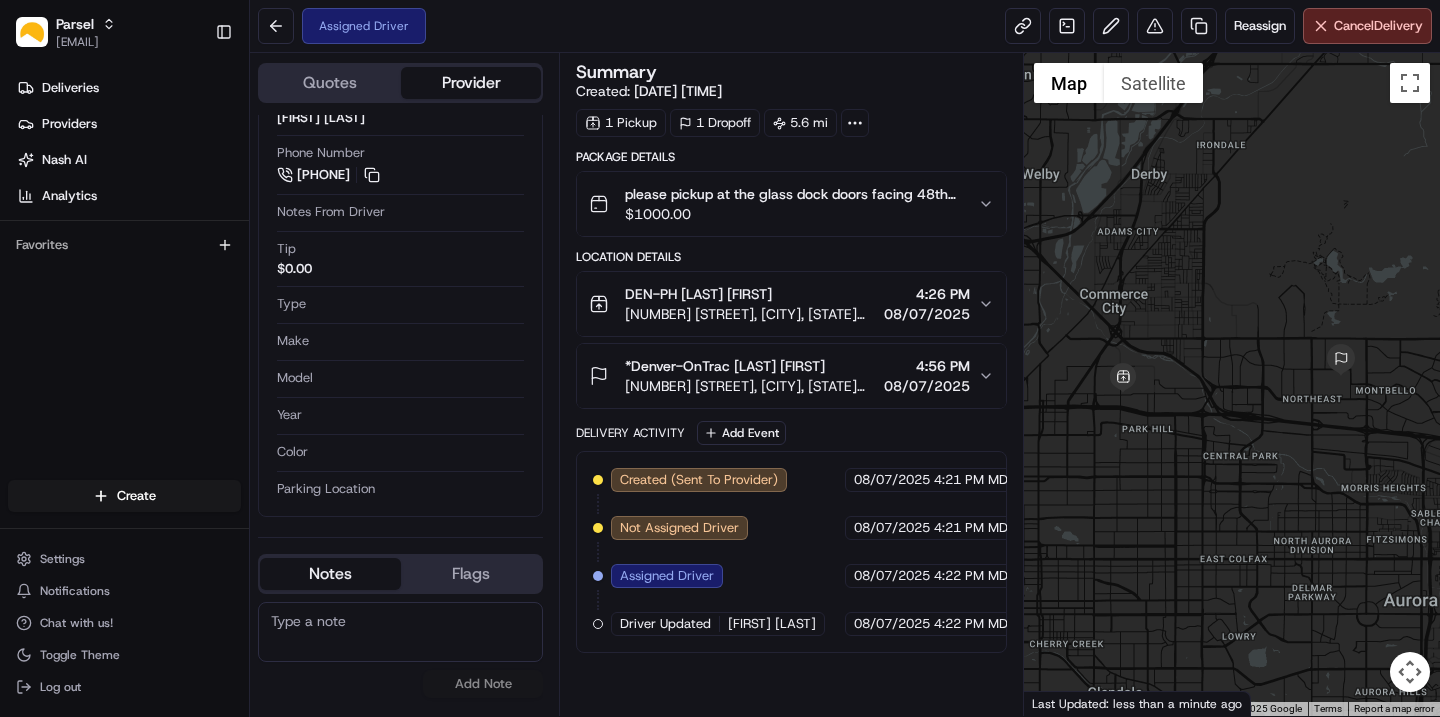 click on "Driver Updated" at bounding box center (665, 624) 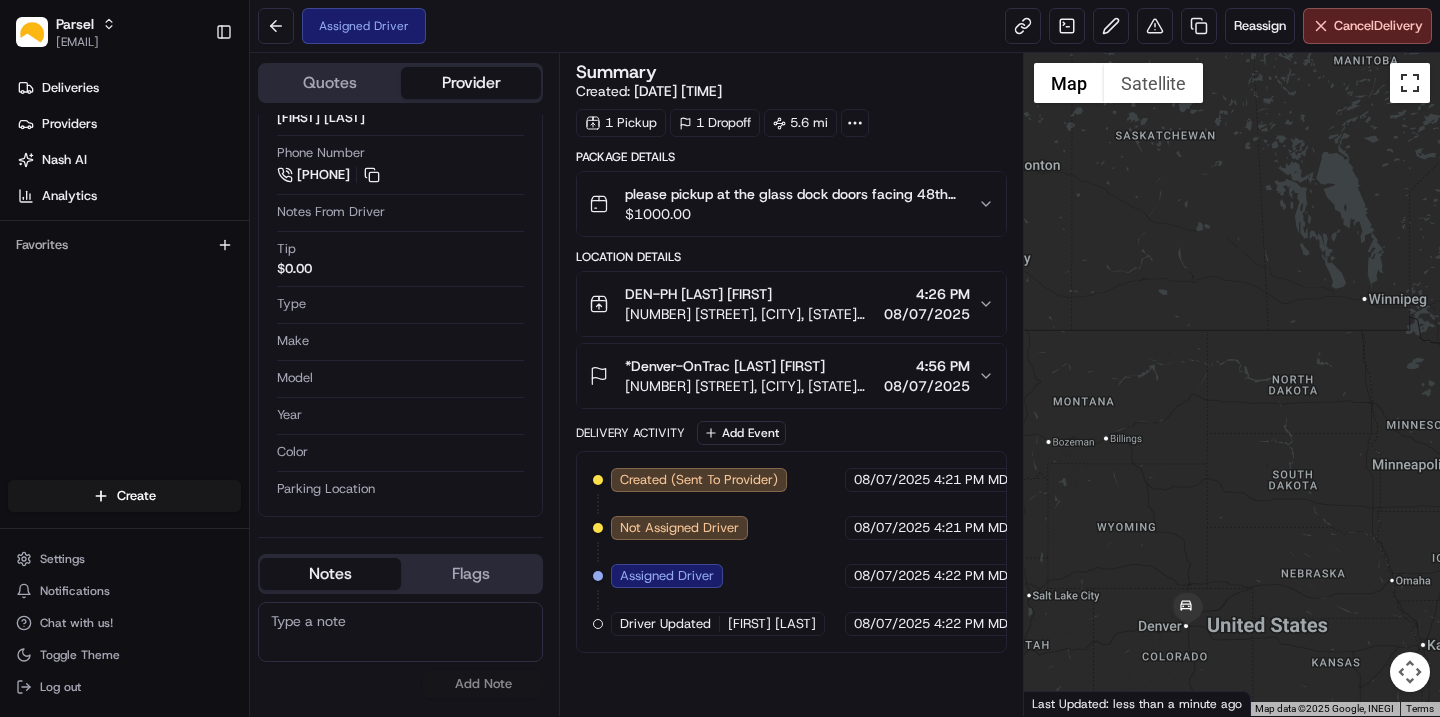 click at bounding box center [1410, 83] 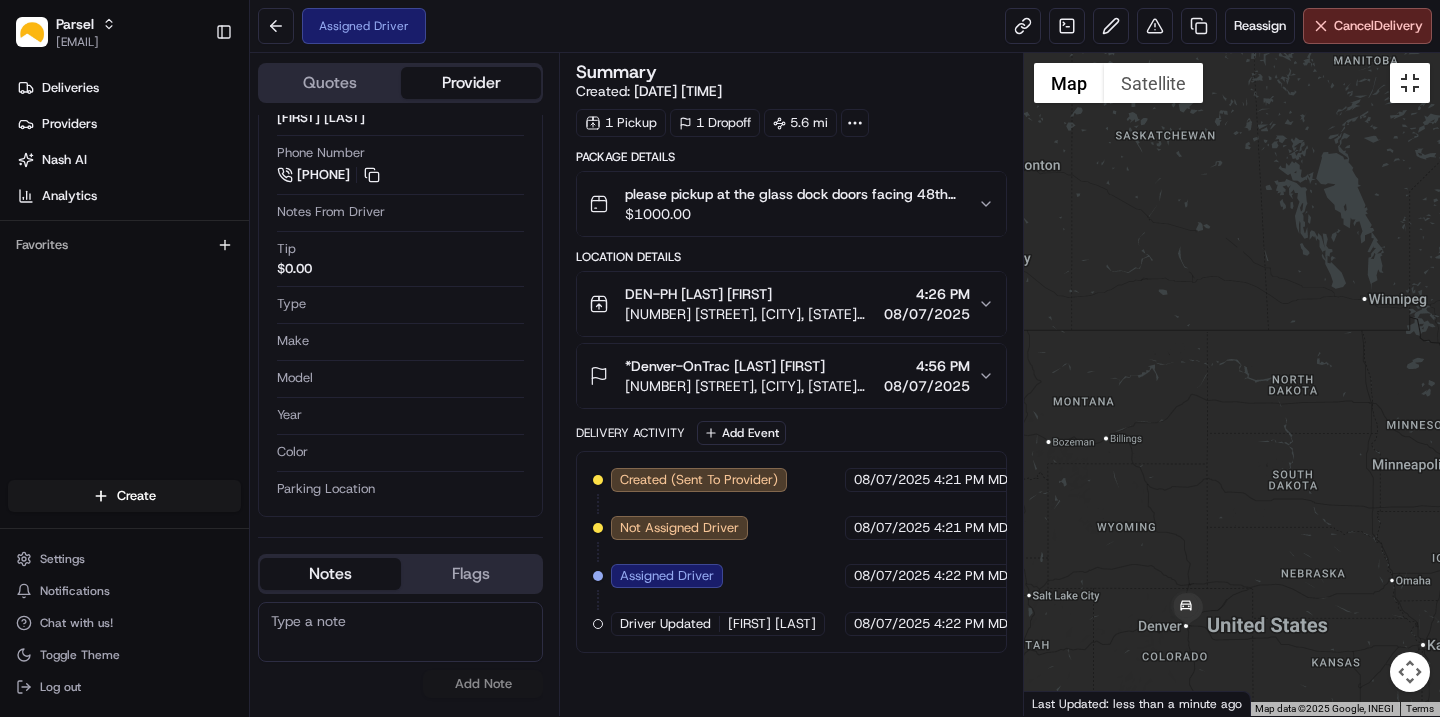 scroll, scrollTop: 214, scrollLeft: 0, axis: vertical 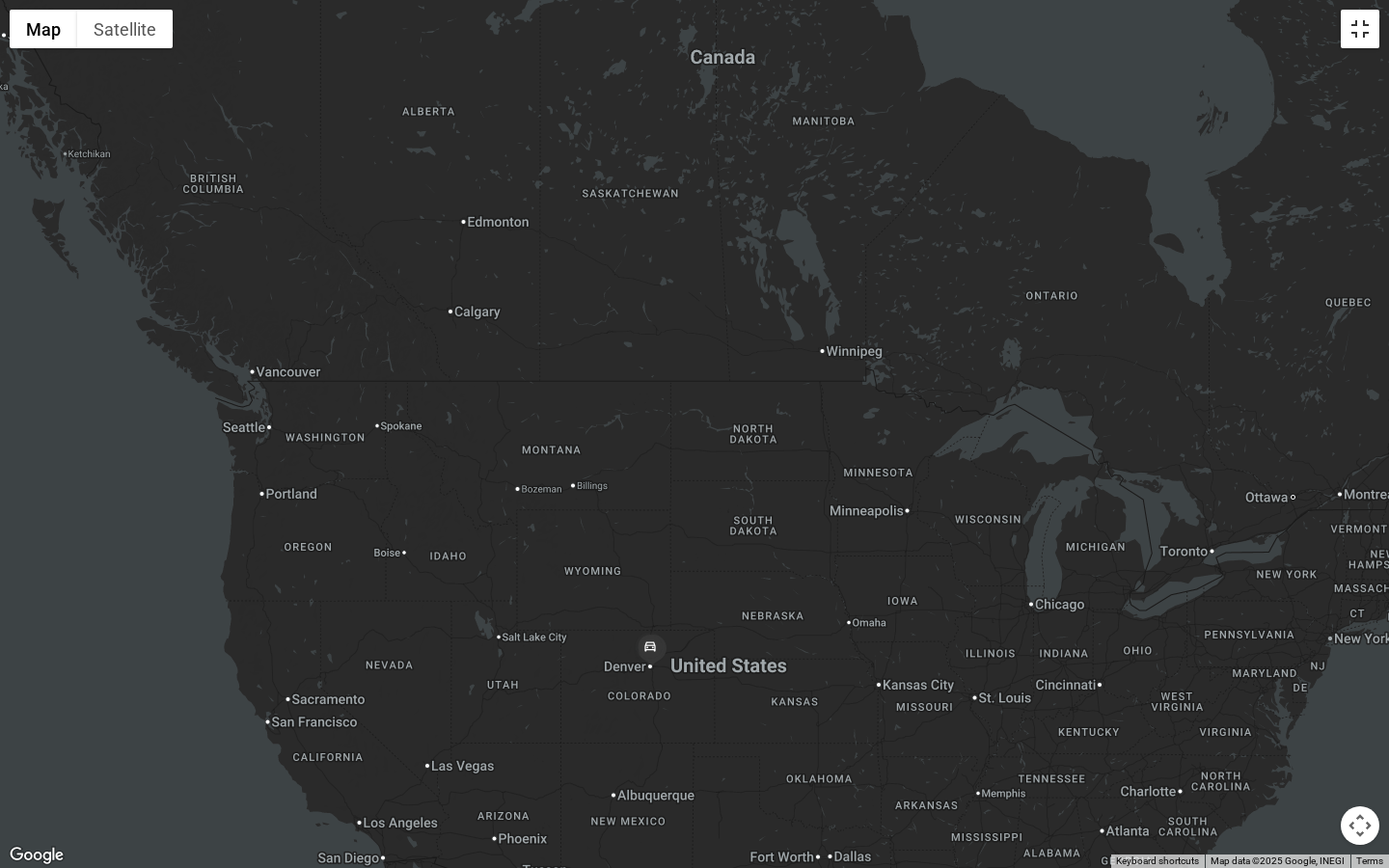 click at bounding box center (1360, 29) 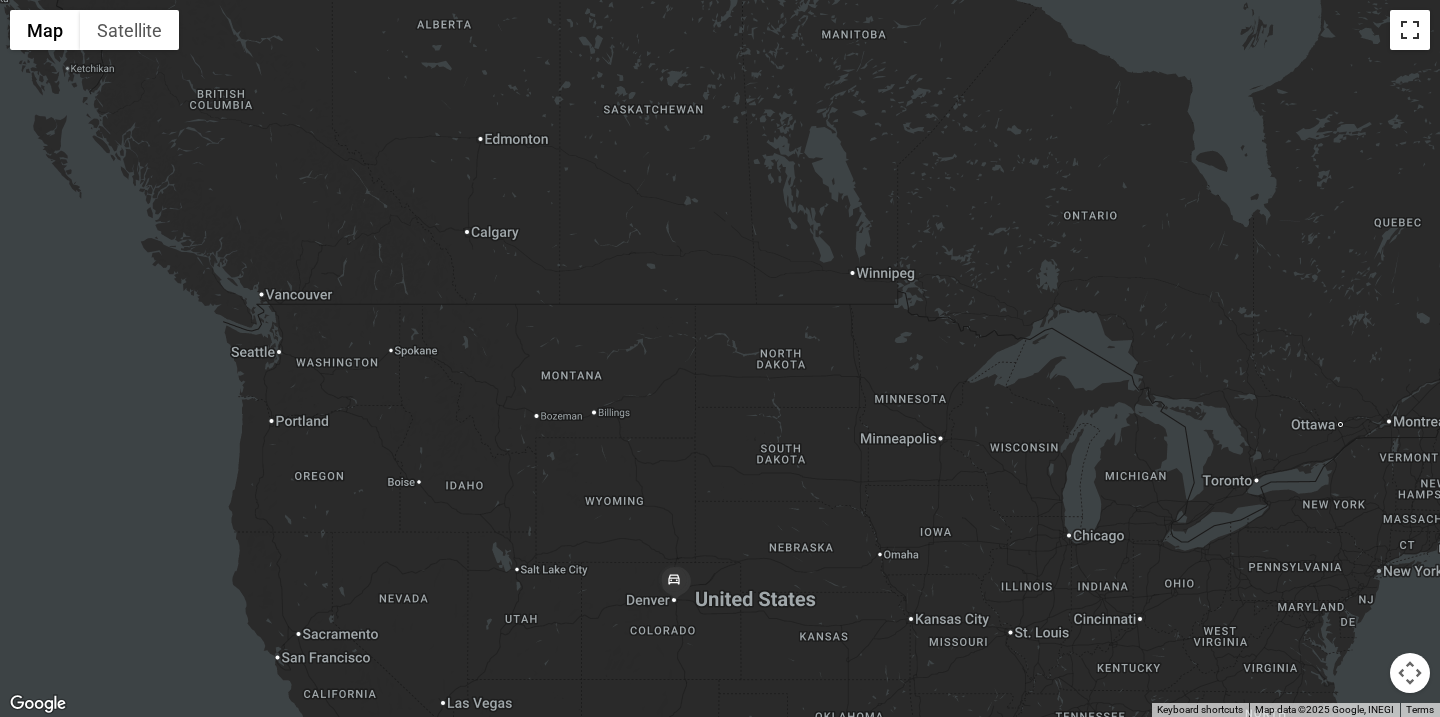 scroll, scrollTop: 397, scrollLeft: 0, axis: vertical 